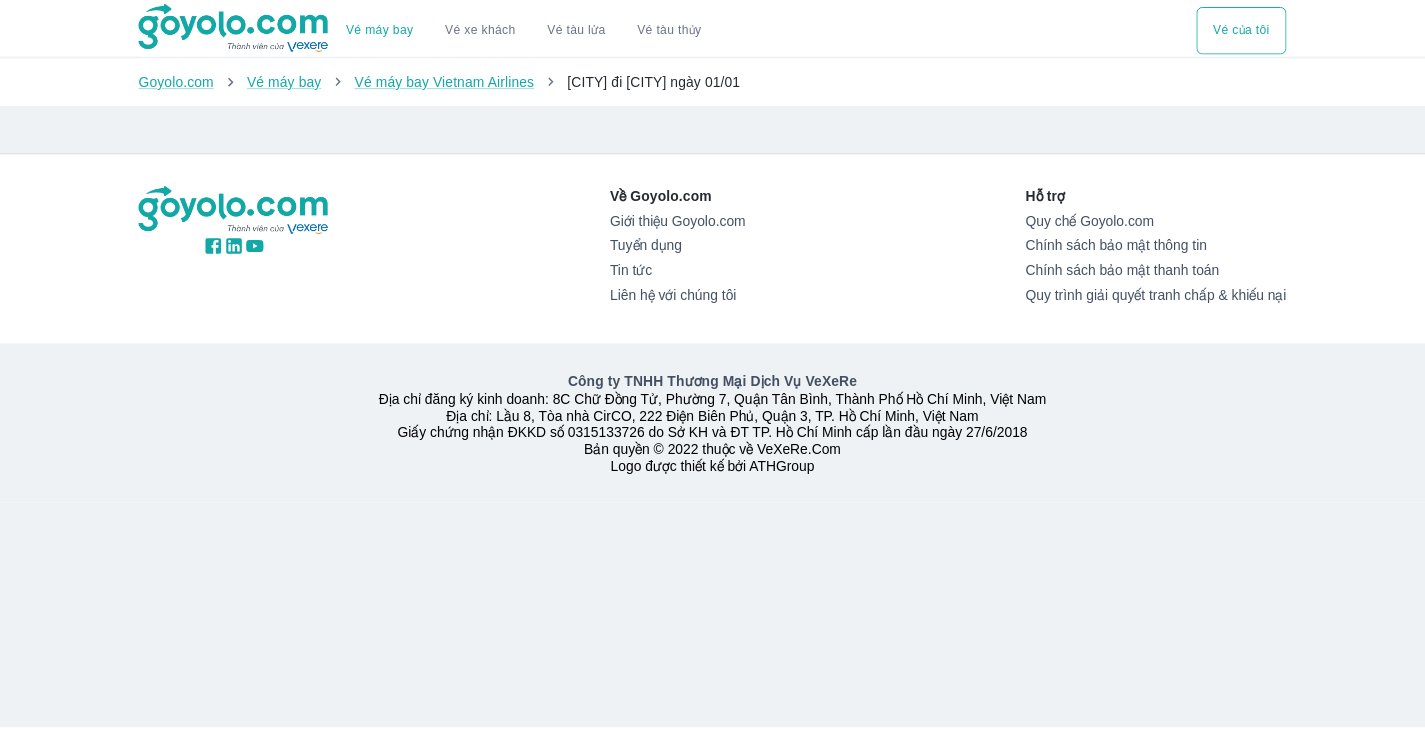 scroll, scrollTop: 0, scrollLeft: 0, axis: both 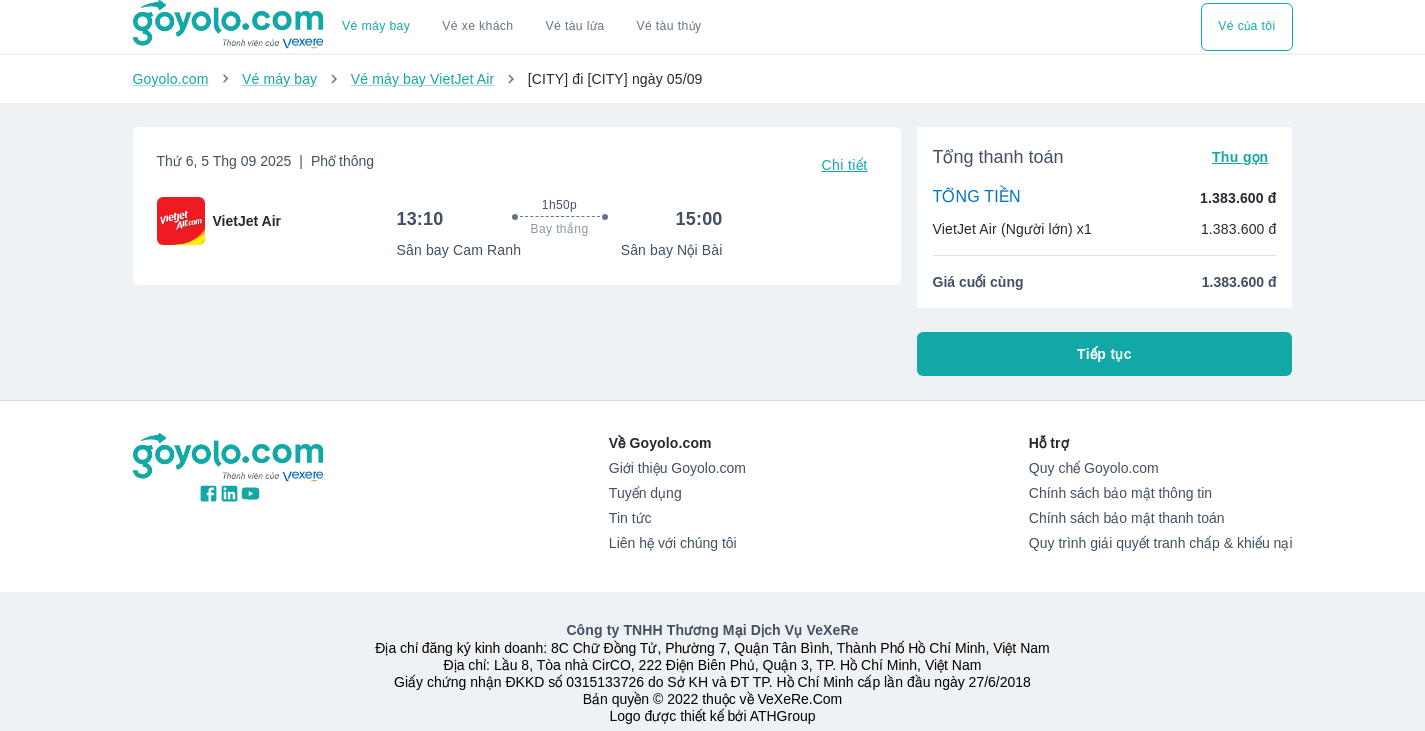 click on "Tiếp tục" at bounding box center [1105, 354] 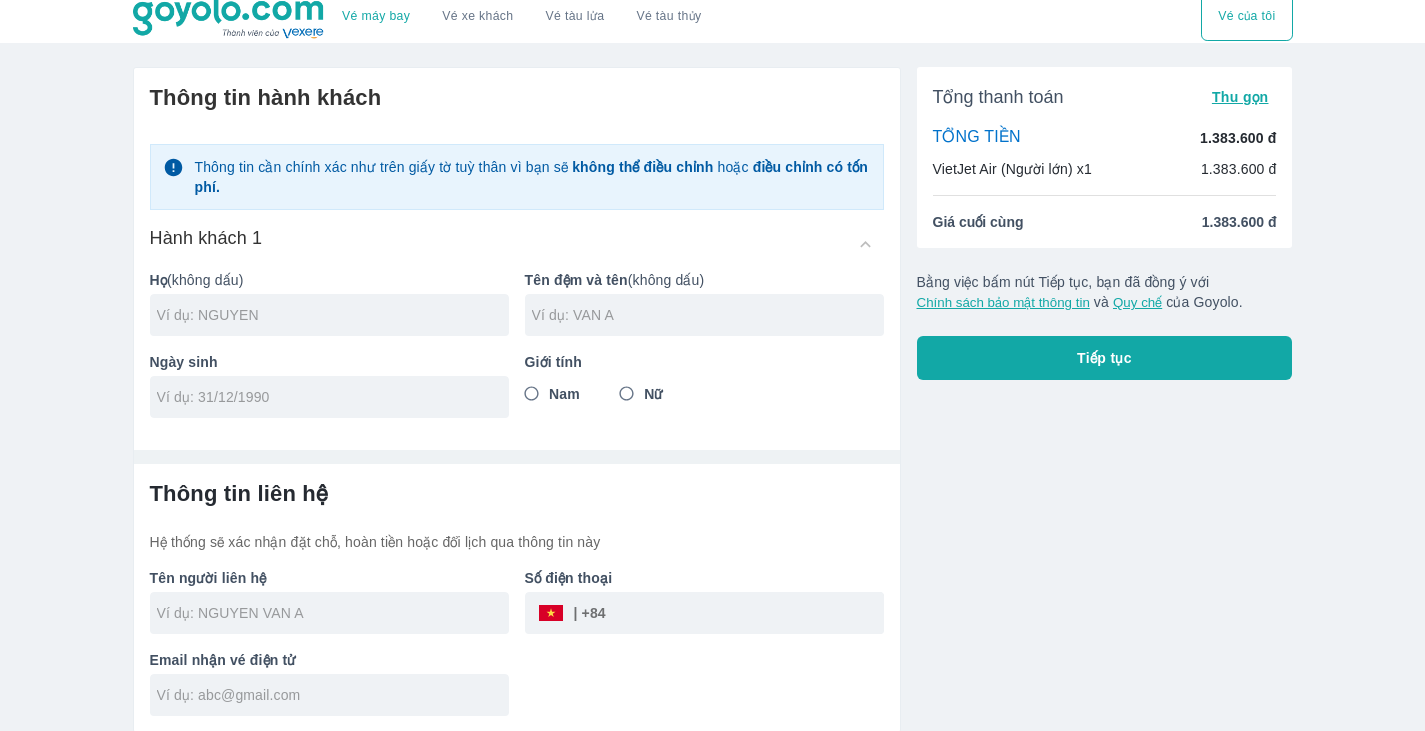 scroll, scrollTop: 12, scrollLeft: 0, axis: vertical 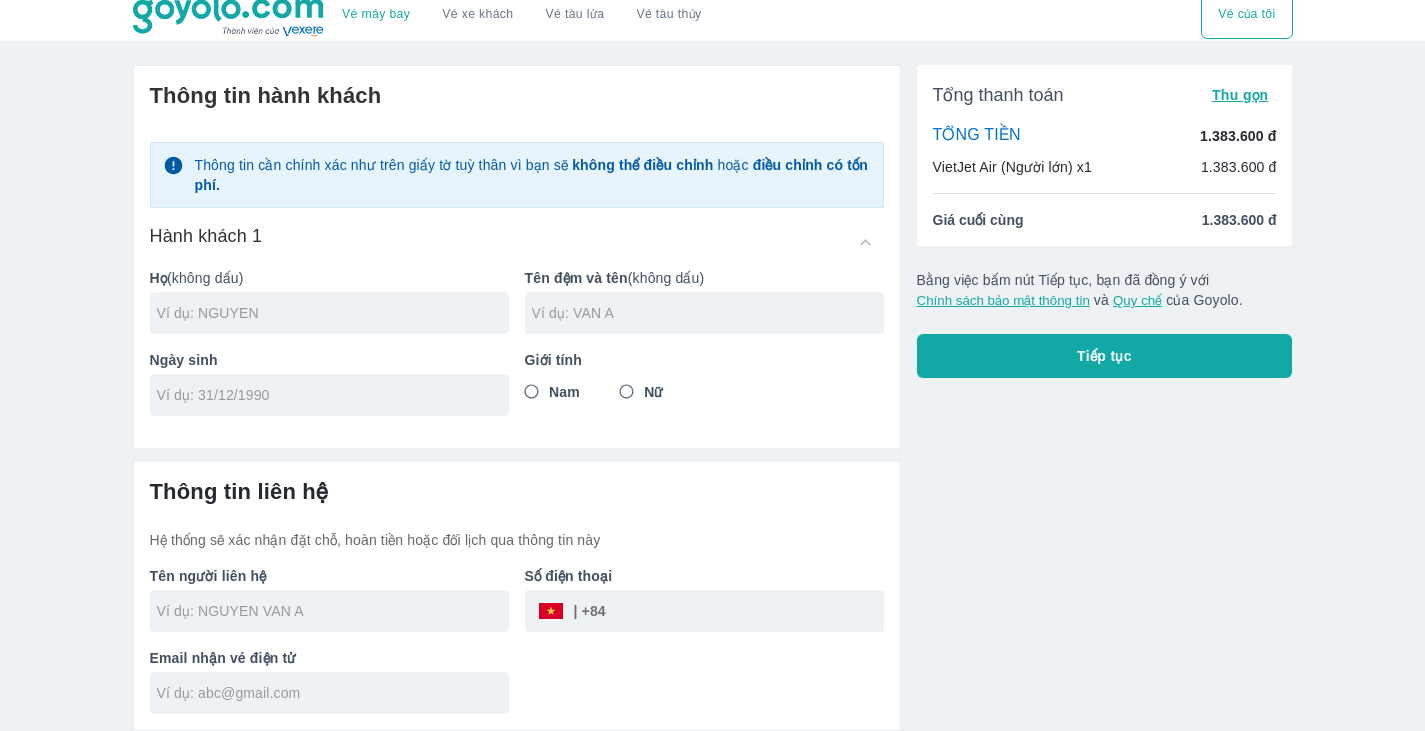 click on "Tiếp tục" at bounding box center (1105, 356) 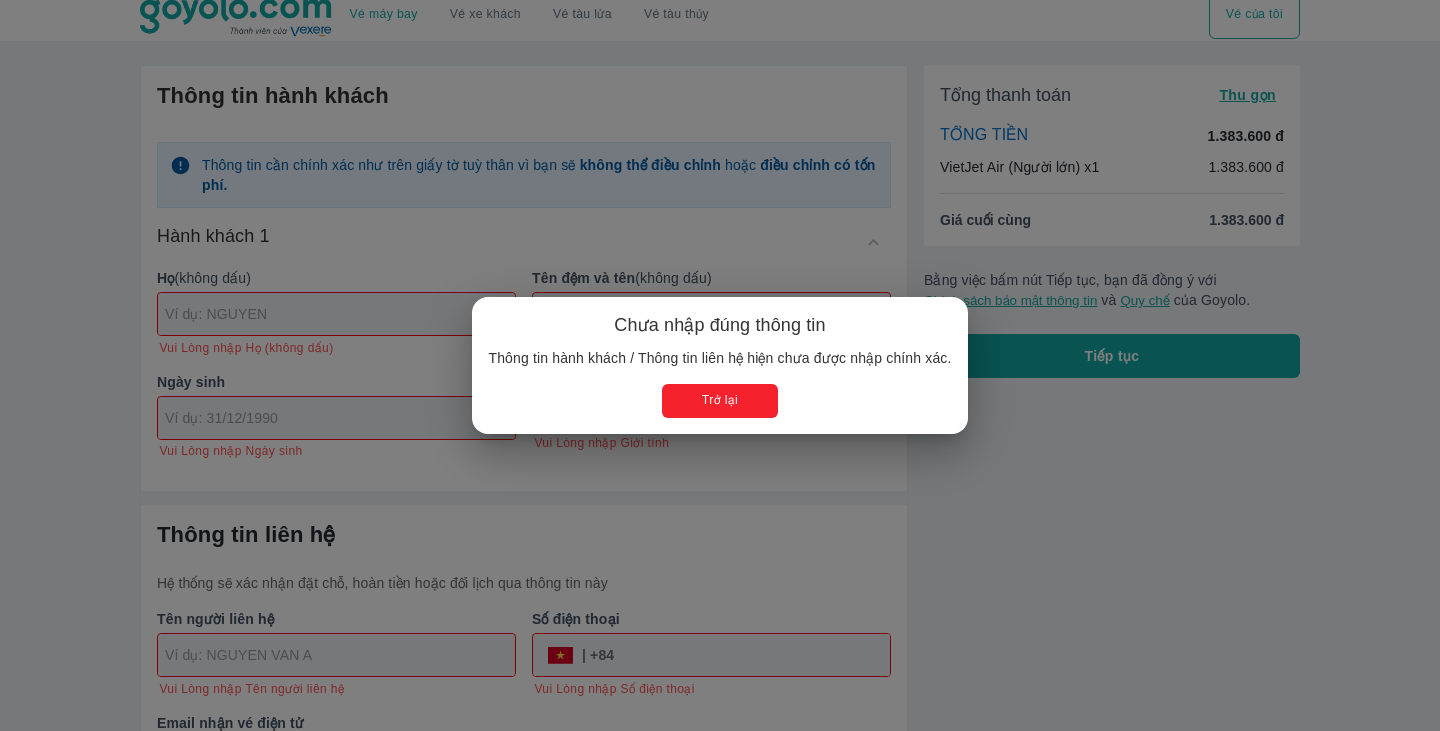 click on "Trở lại" at bounding box center (720, 400) 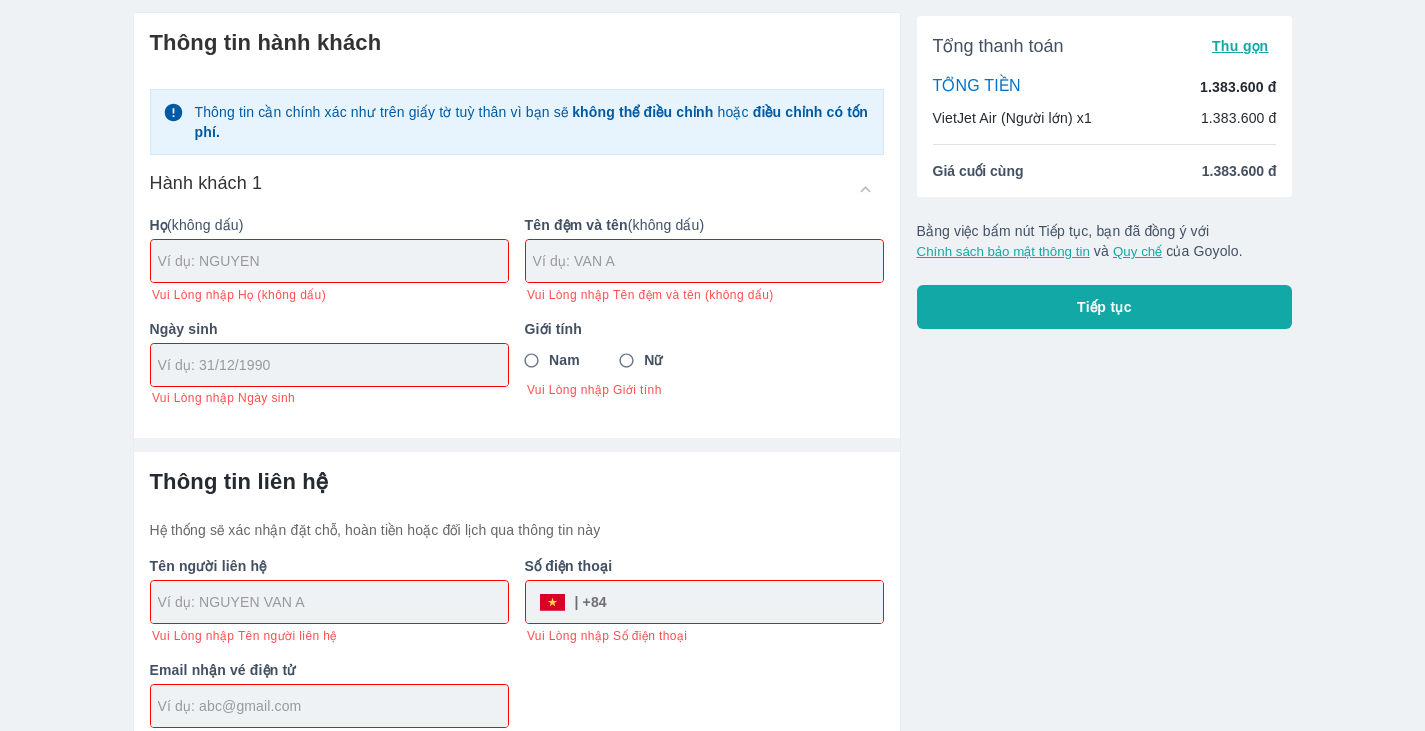 scroll, scrollTop: 101, scrollLeft: 0, axis: vertical 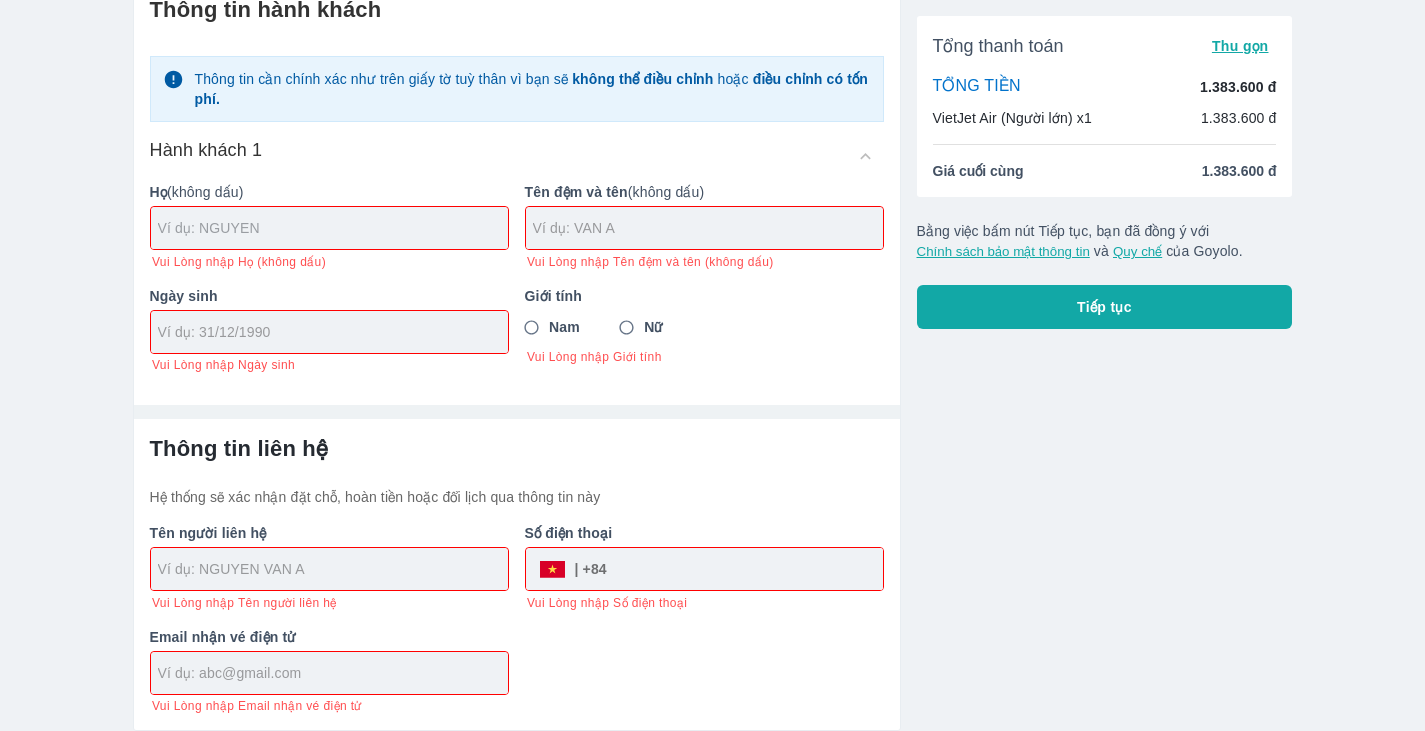 click at bounding box center [333, 228] 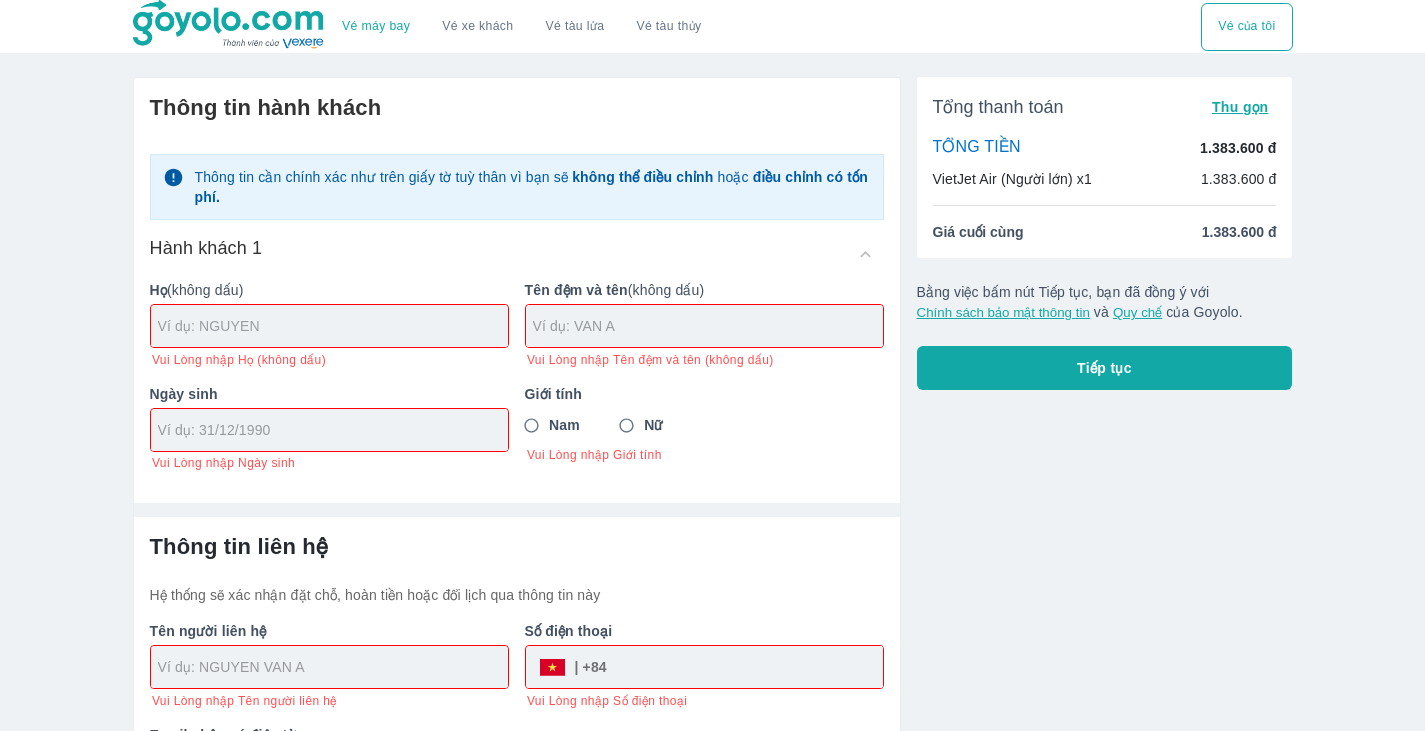 scroll, scrollTop: 0, scrollLeft: 0, axis: both 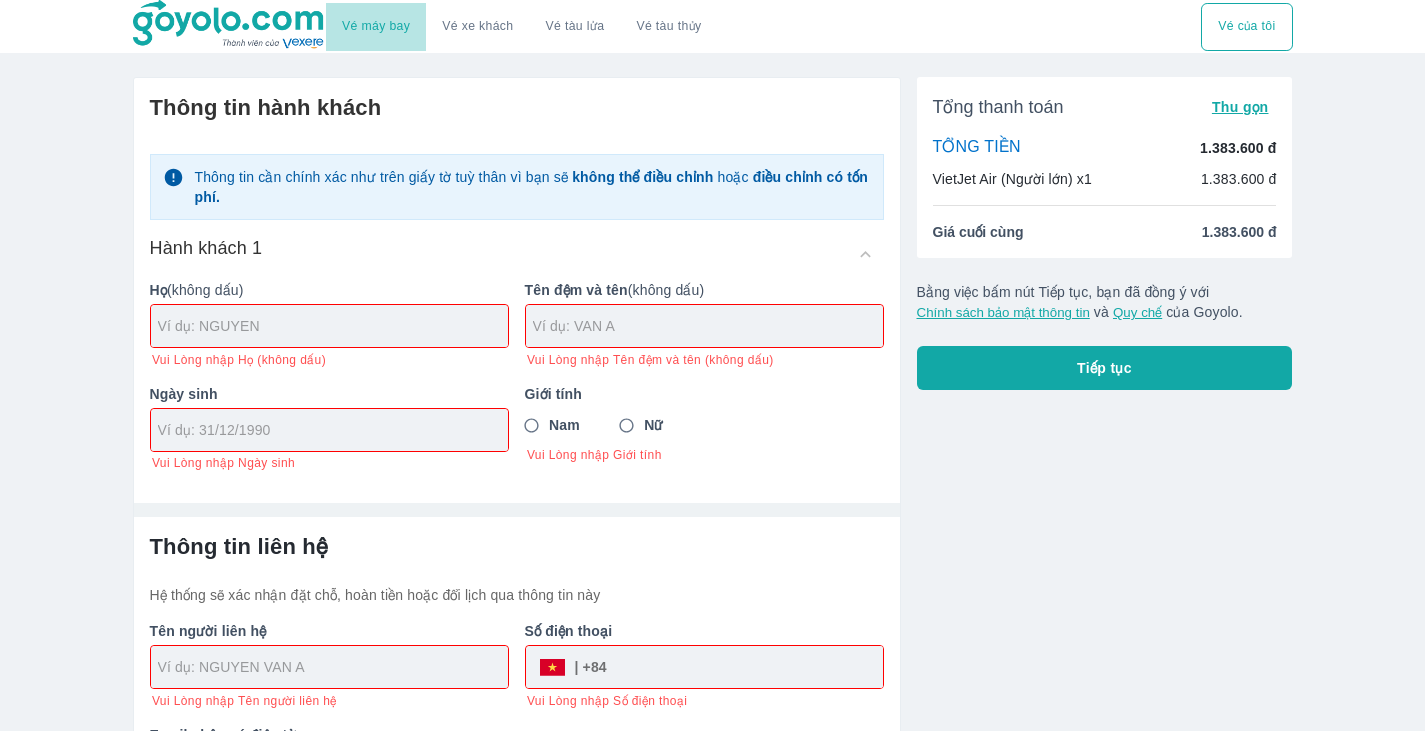 click on "Vé máy bay" at bounding box center [376, 26] 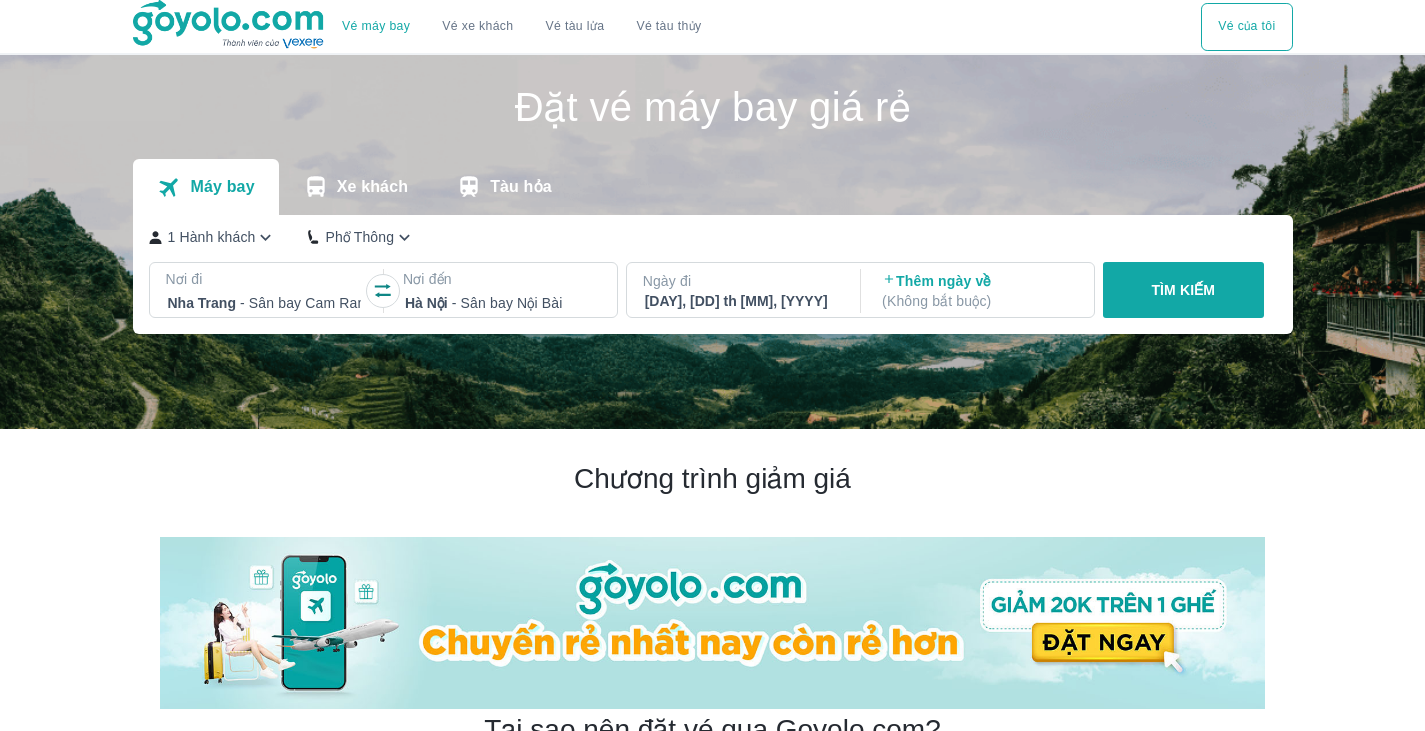 scroll, scrollTop: 0, scrollLeft: 0, axis: both 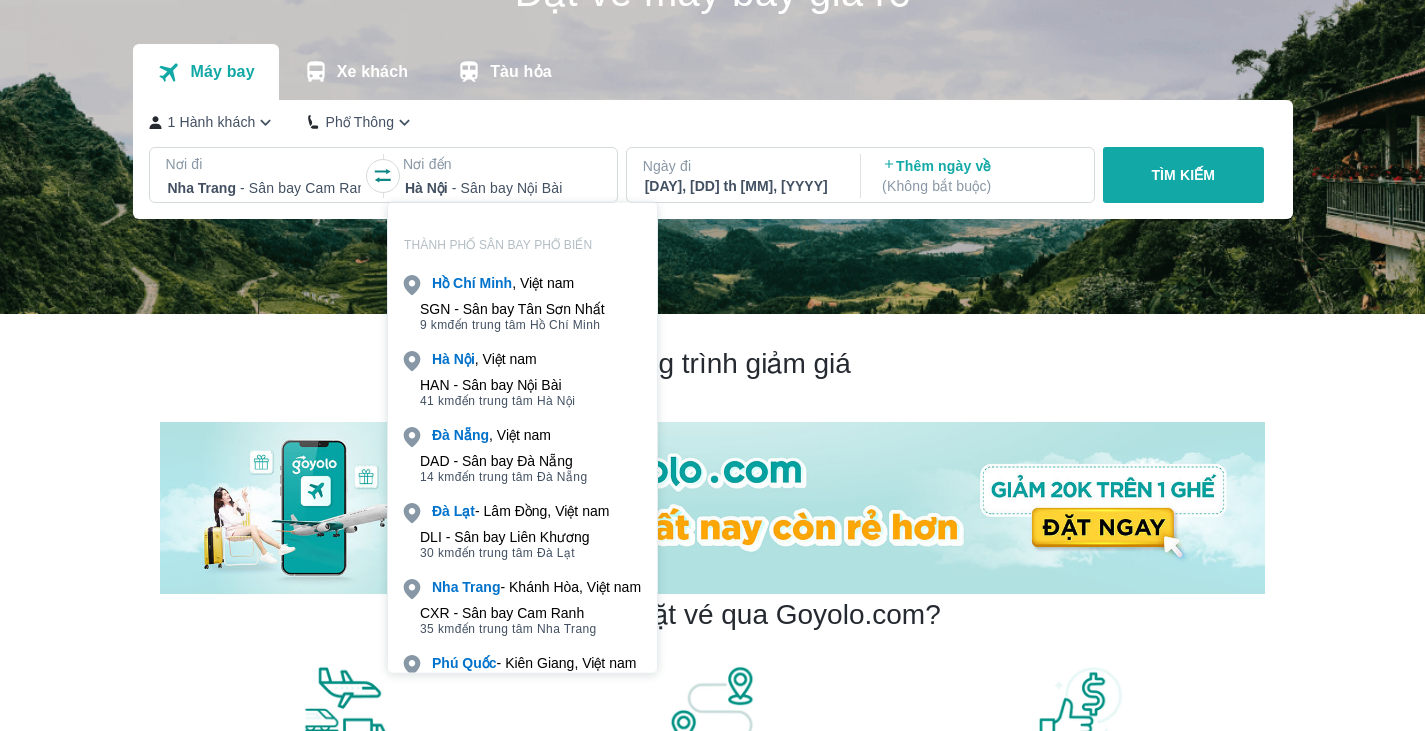 click 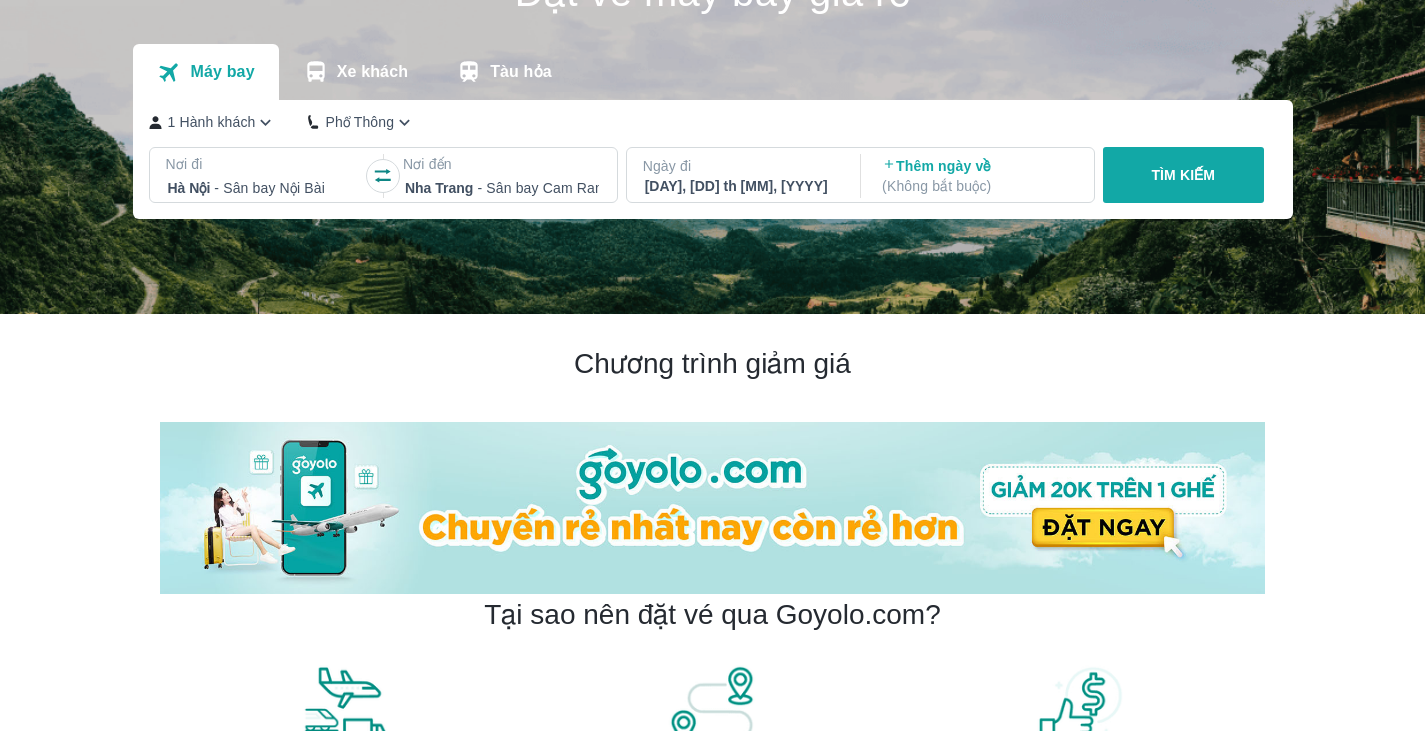 click on "[DAY], [DD] th [MM], [YYYY]" at bounding box center (742, 186) 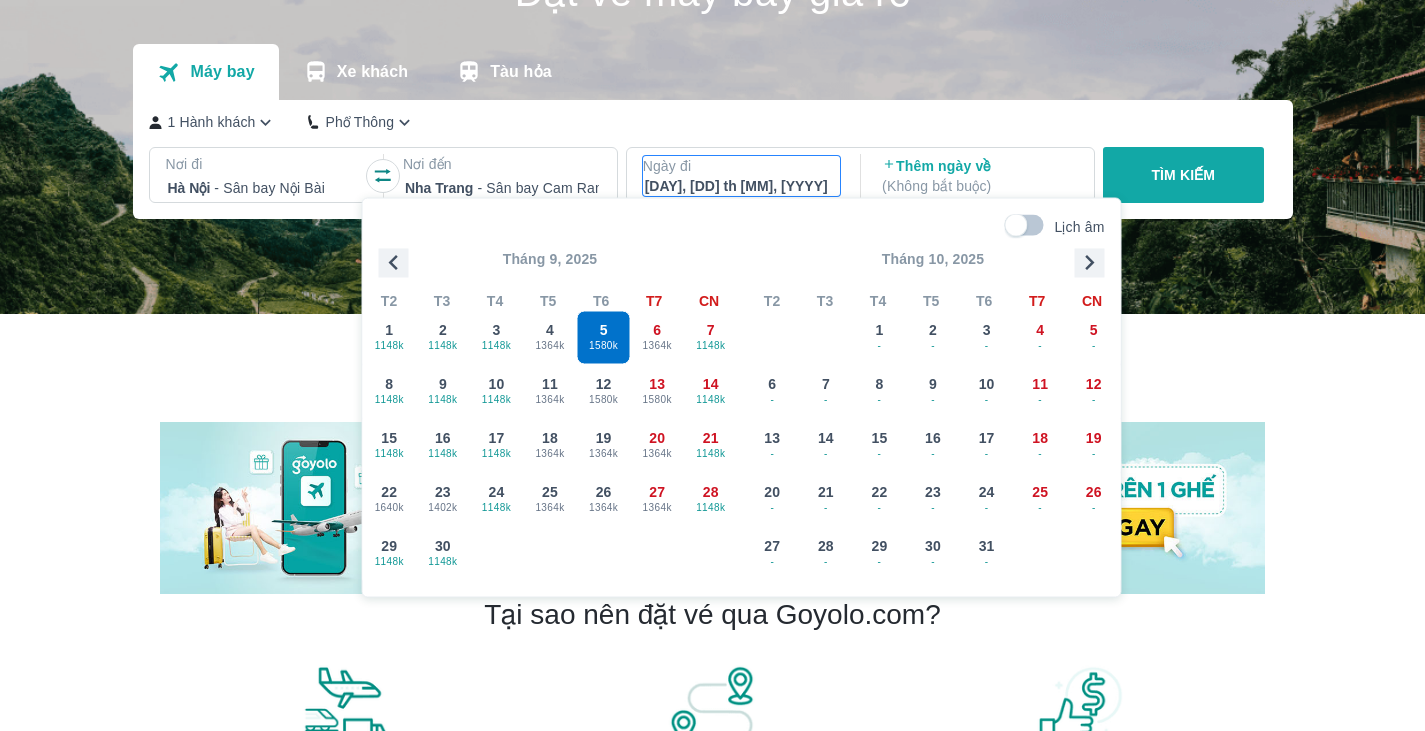 click 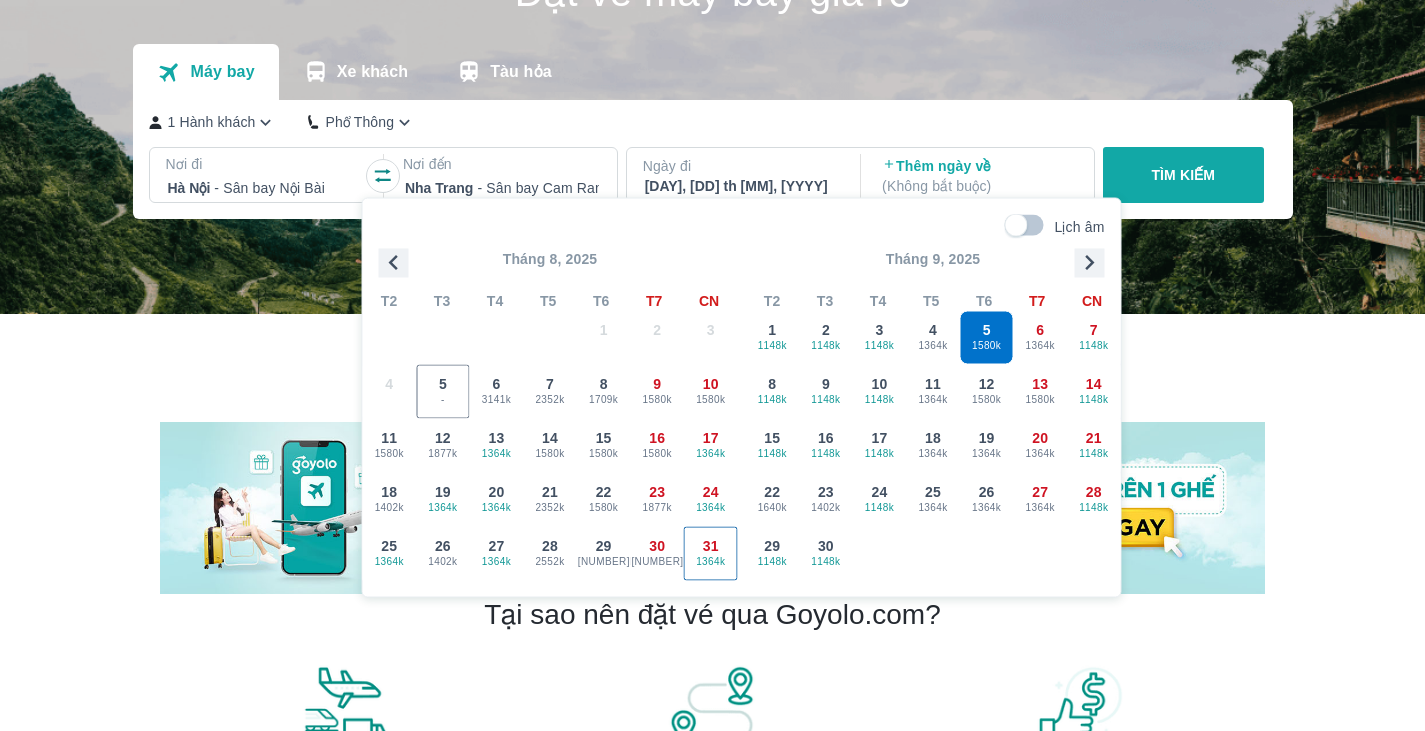 click on "31" at bounding box center [711, 546] 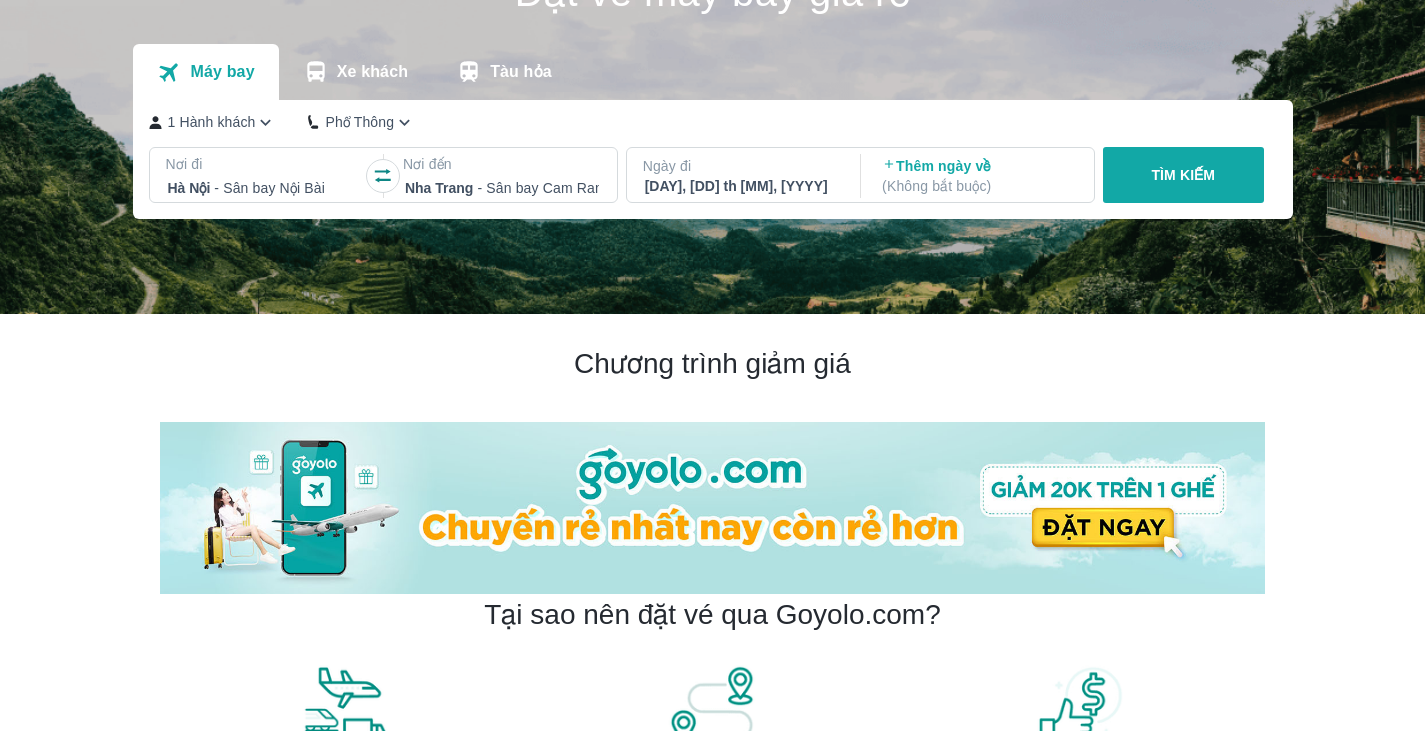 click on "Thêm ngày về ( Không bắt buộc )" at bounding box center [979, 176] 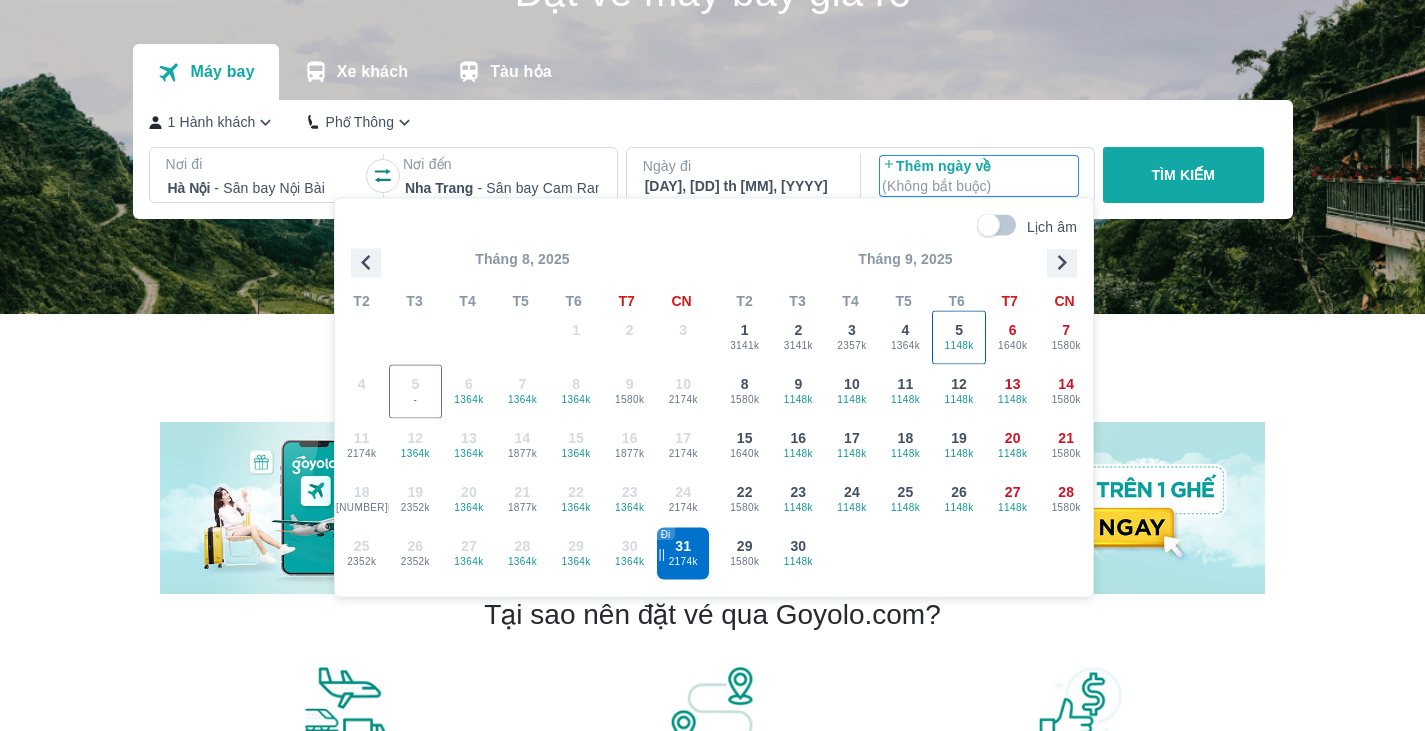 click on "1148k" at bounding box center (959, 345) 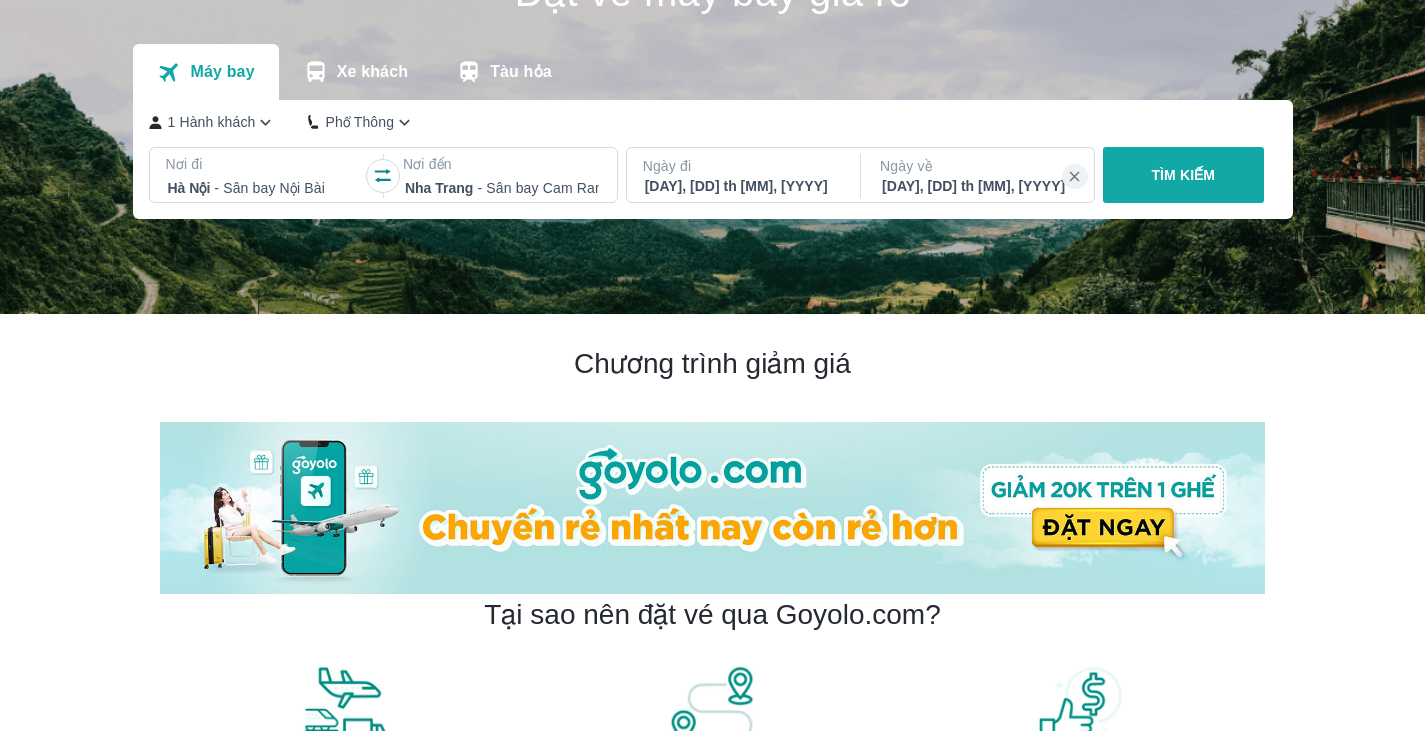 click on "TÌM KIẾM" at bounding box center (1183, 175) 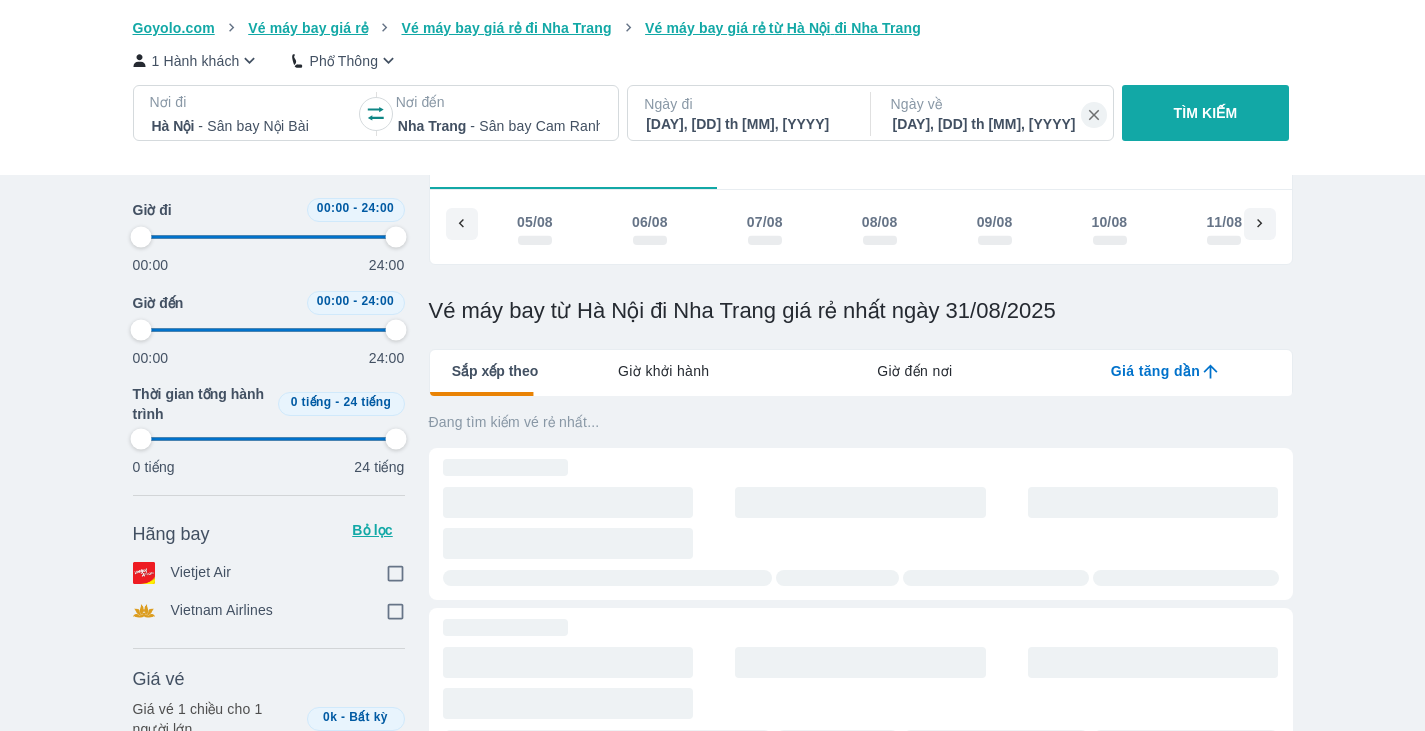 scroll, scrollTop: 21, scrollLeft: 0, axis: vertical 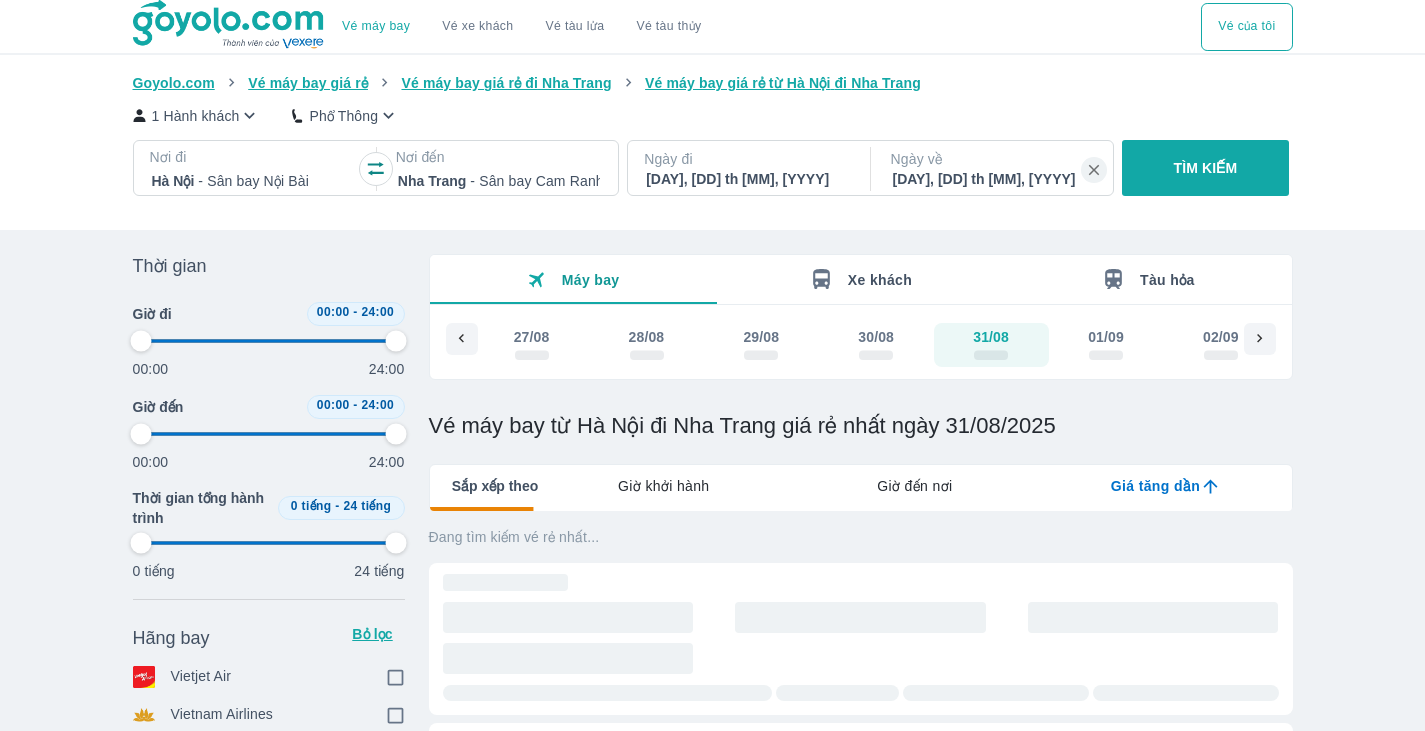 type on "97.9166666666667" 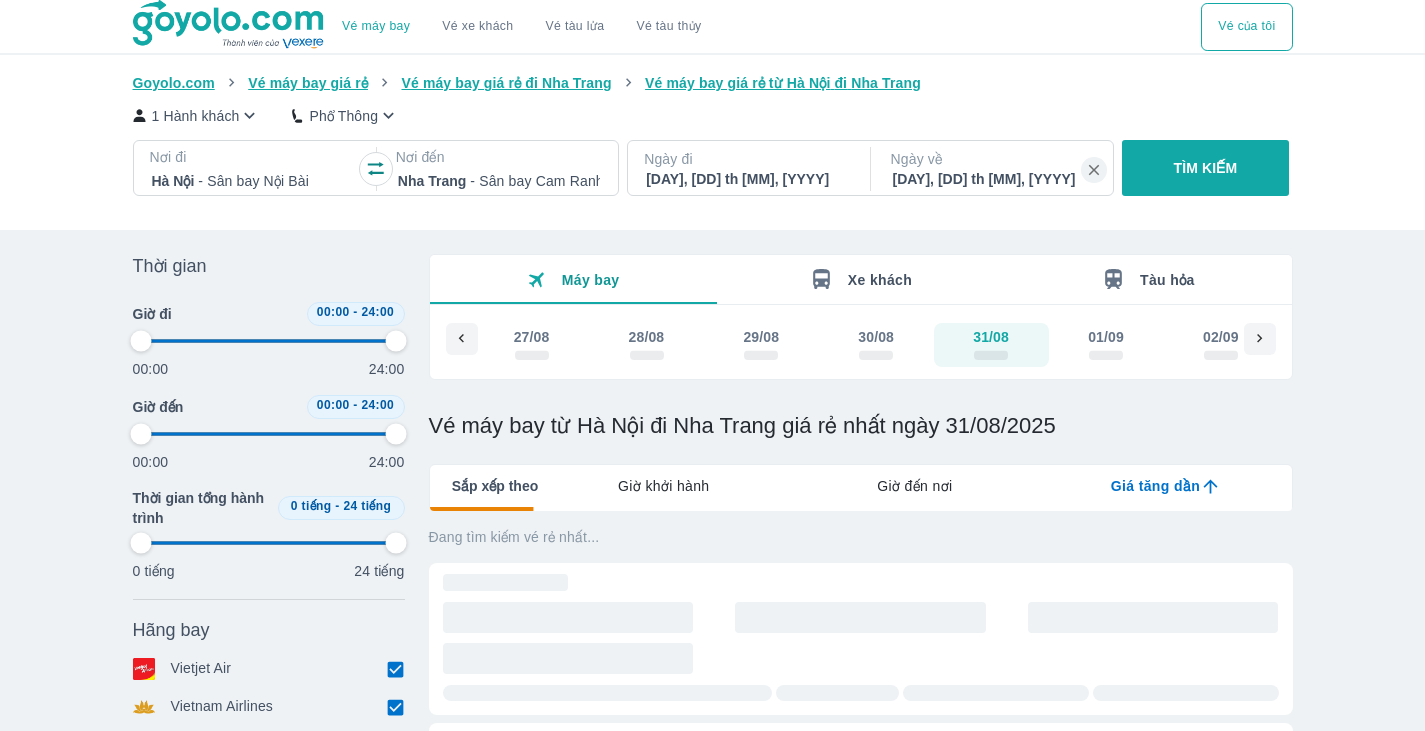 type on "97.9166666666667" 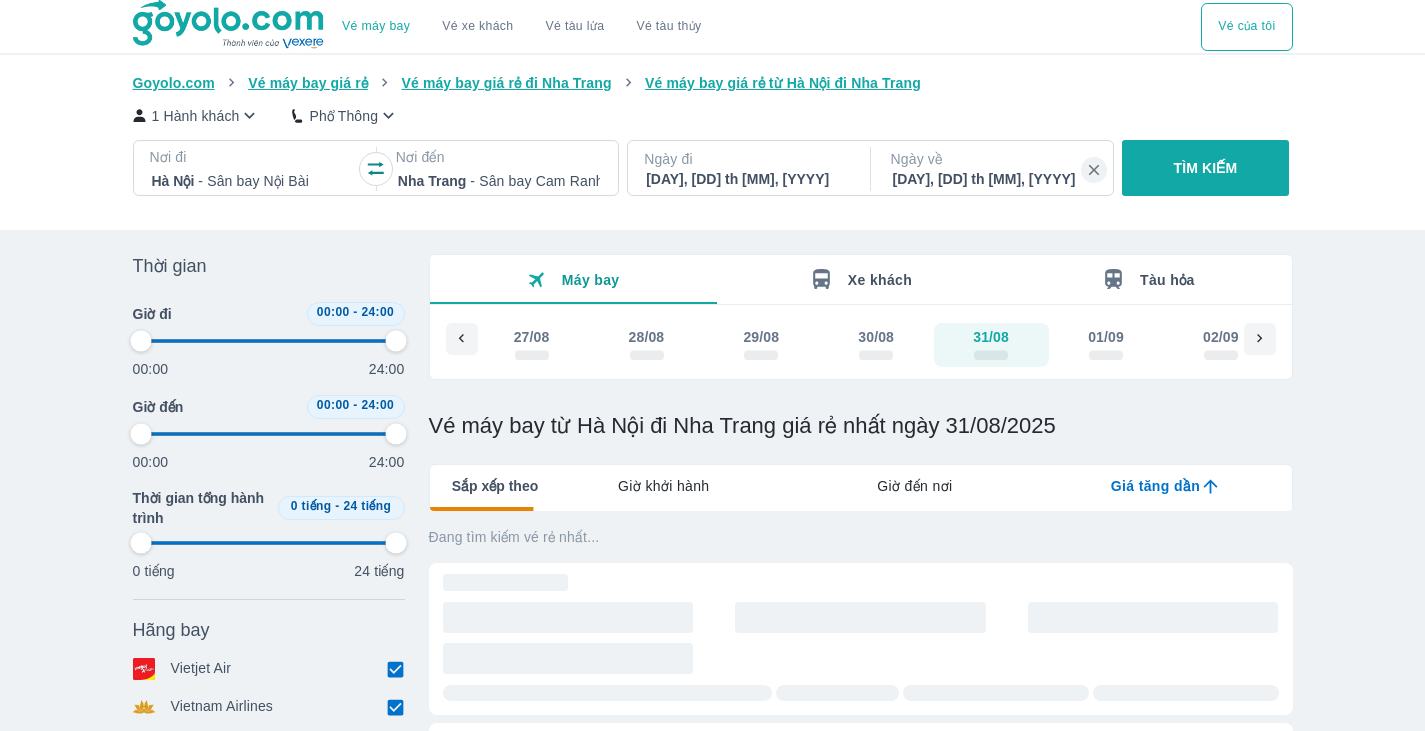 type on "97.9166666666667" 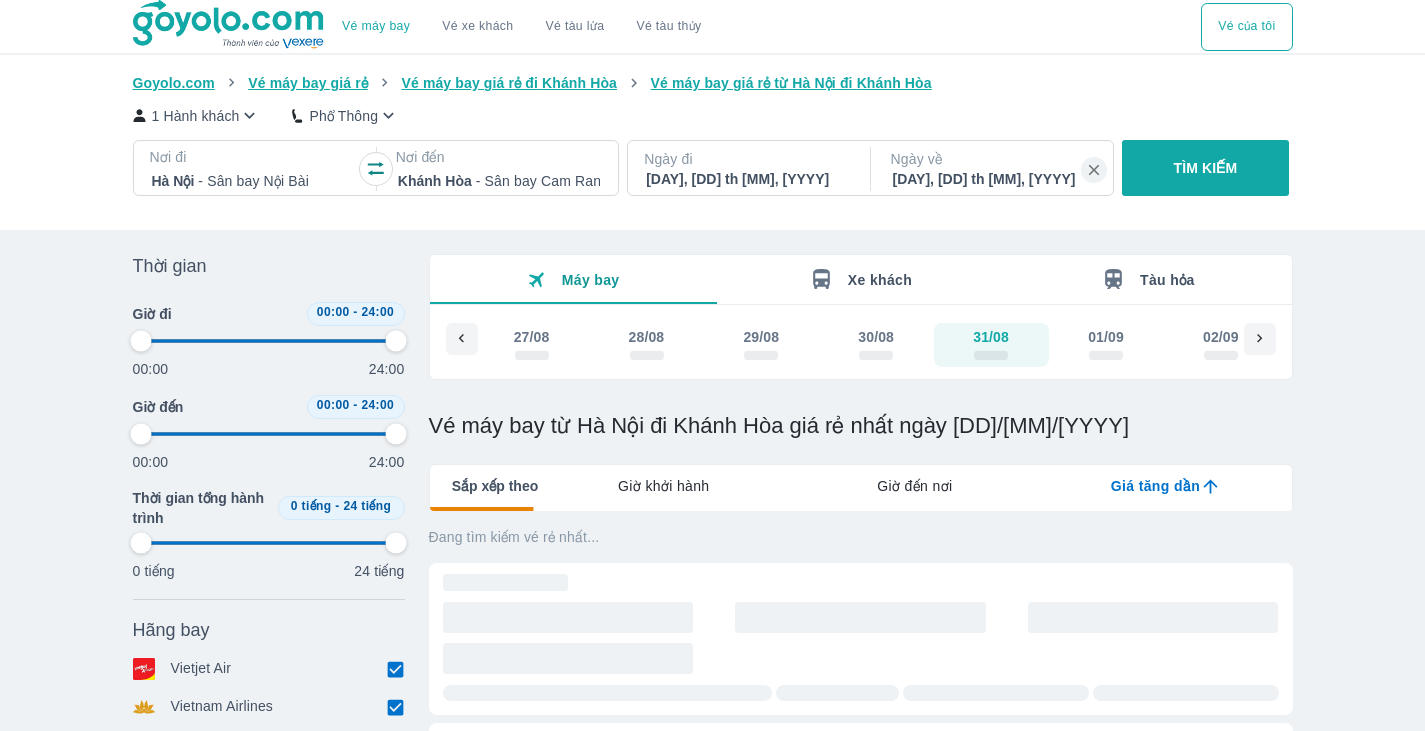 type on "97.9166666666667" 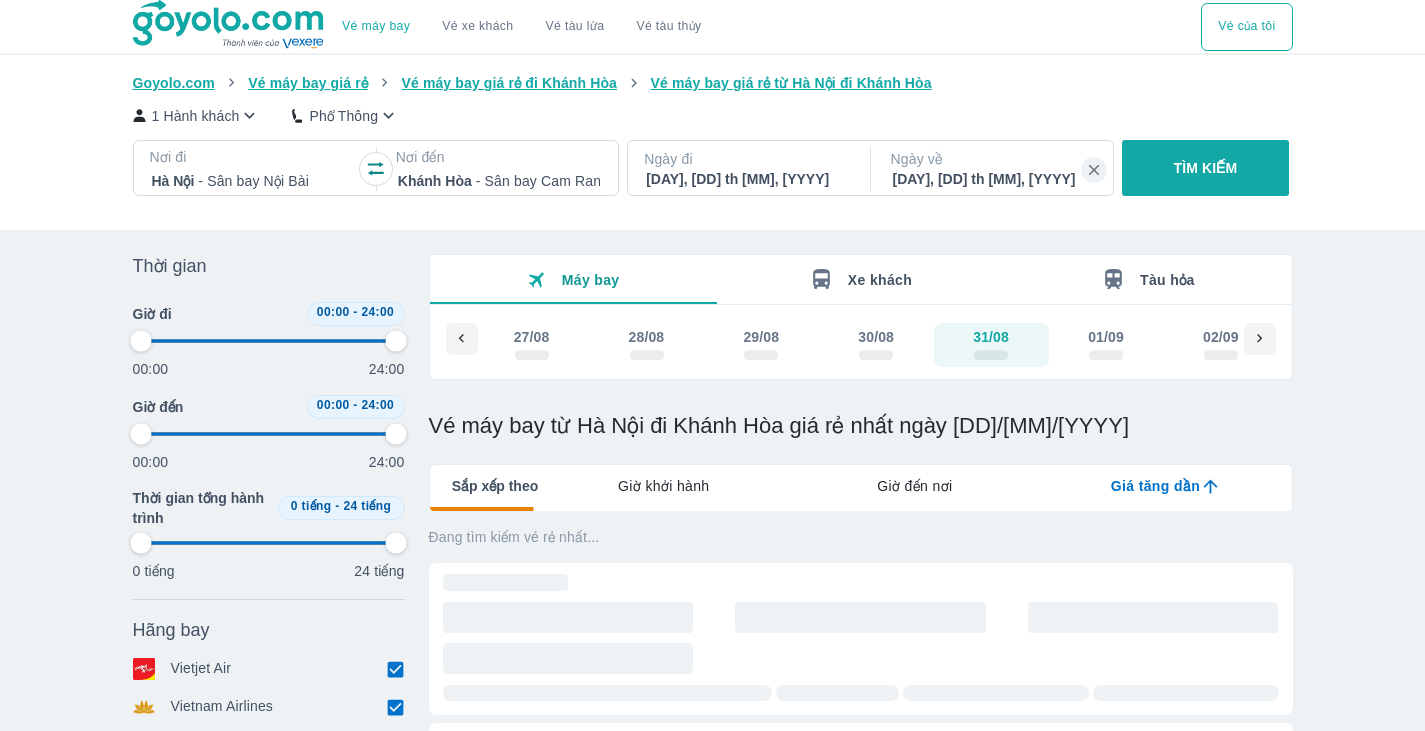 type on "97.9166666666667" 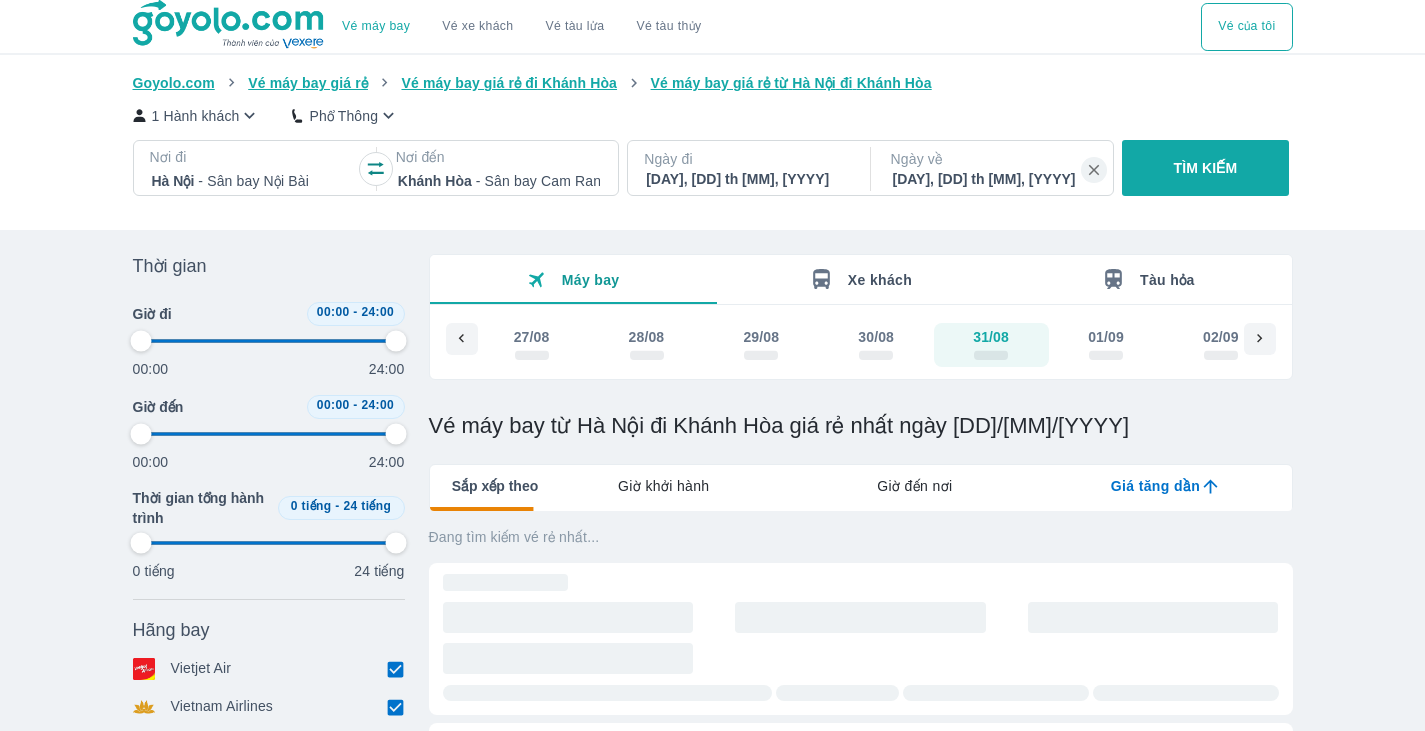 type on "97.9166666666667" 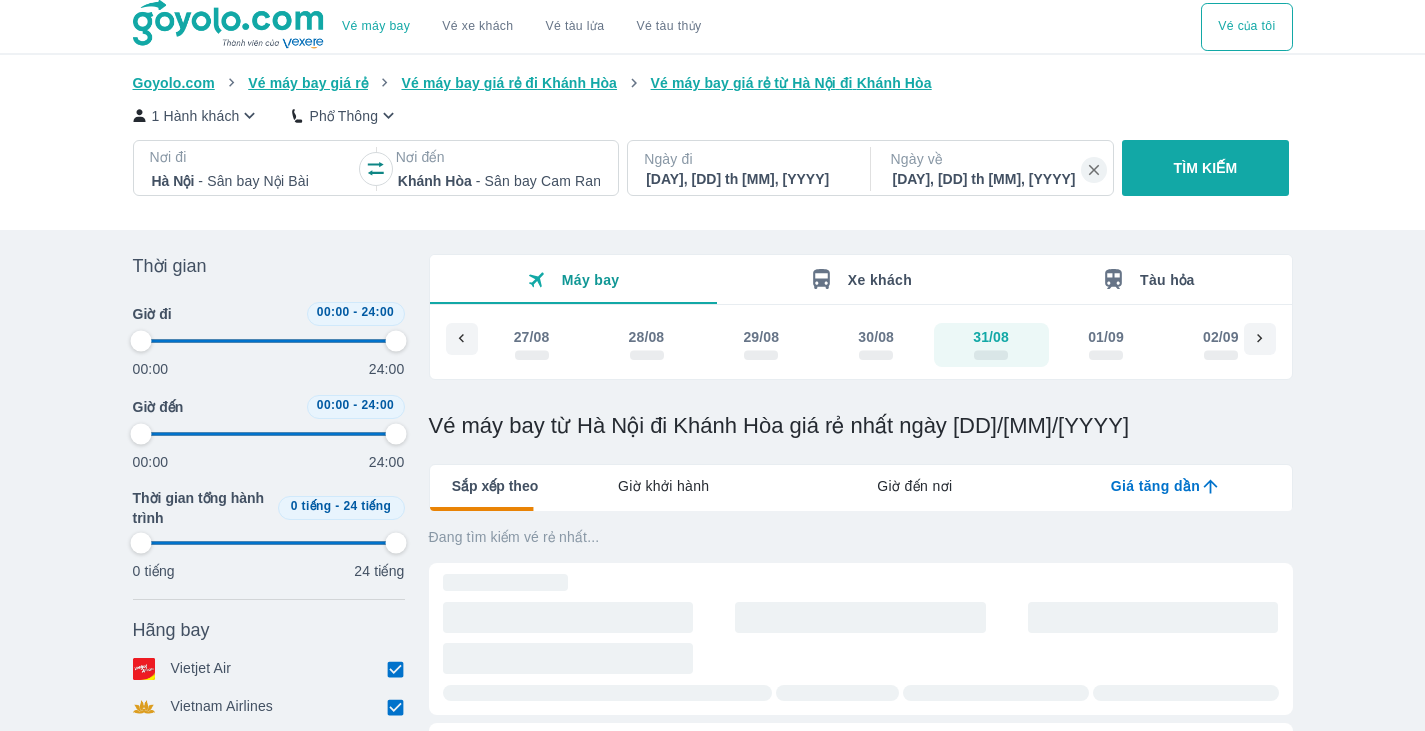 type on "97.9166666666667" 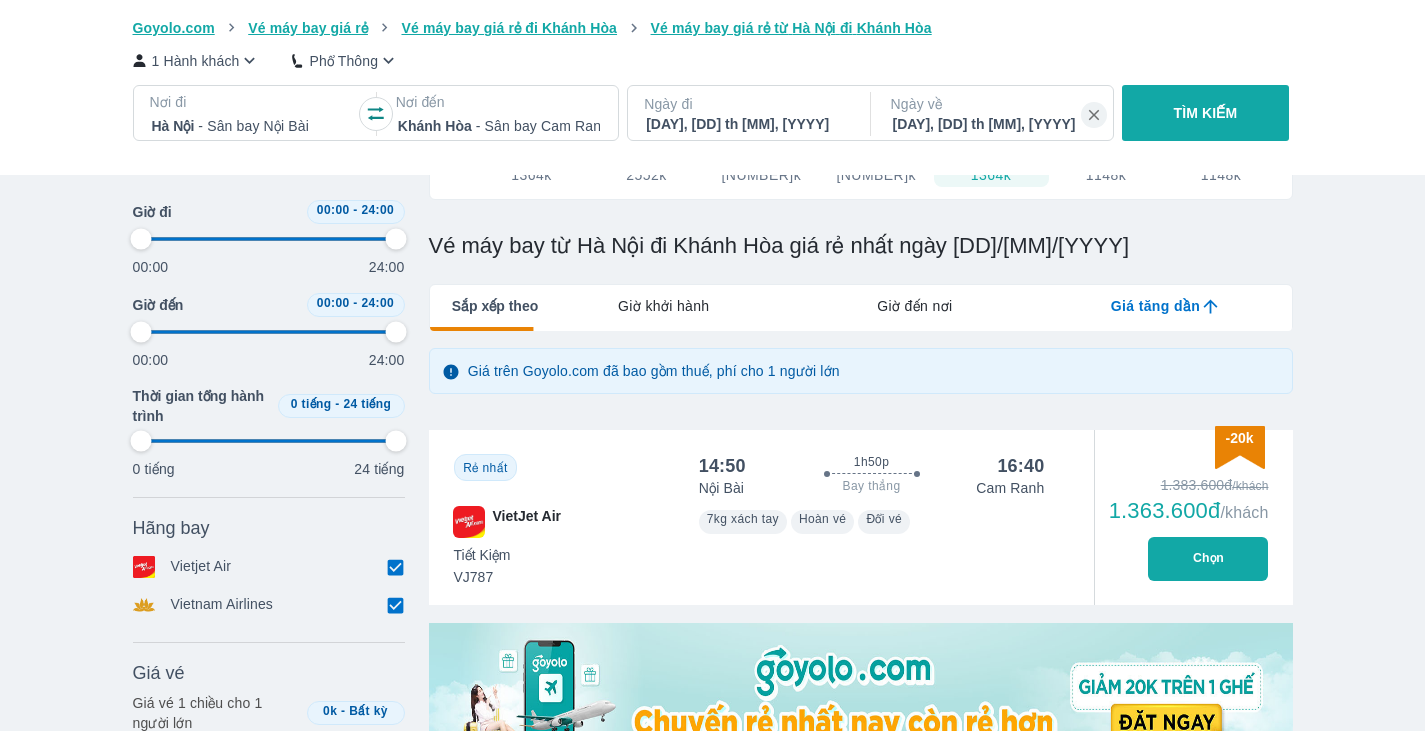 scroll, scrollTop: 200, scrollLeft: 0, axis: vertical 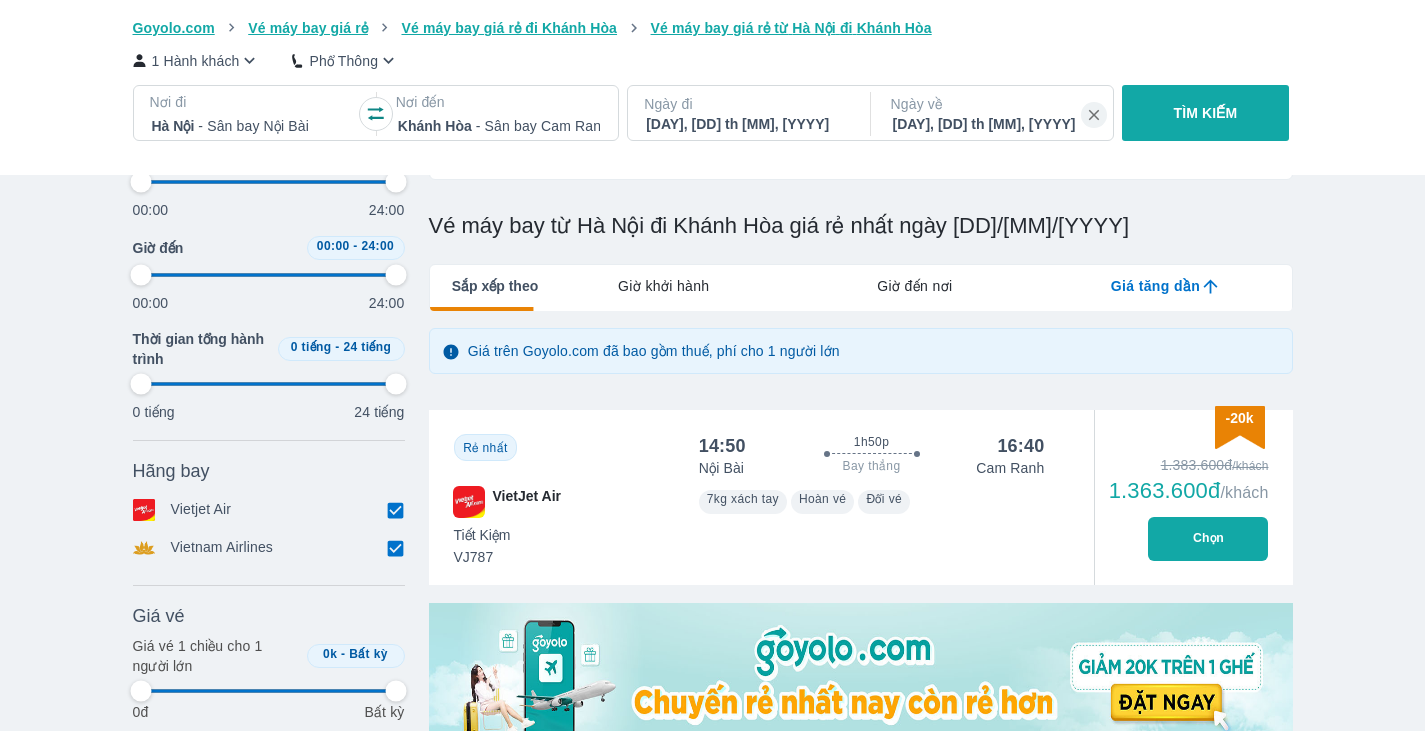 type on "97.9166666666667" 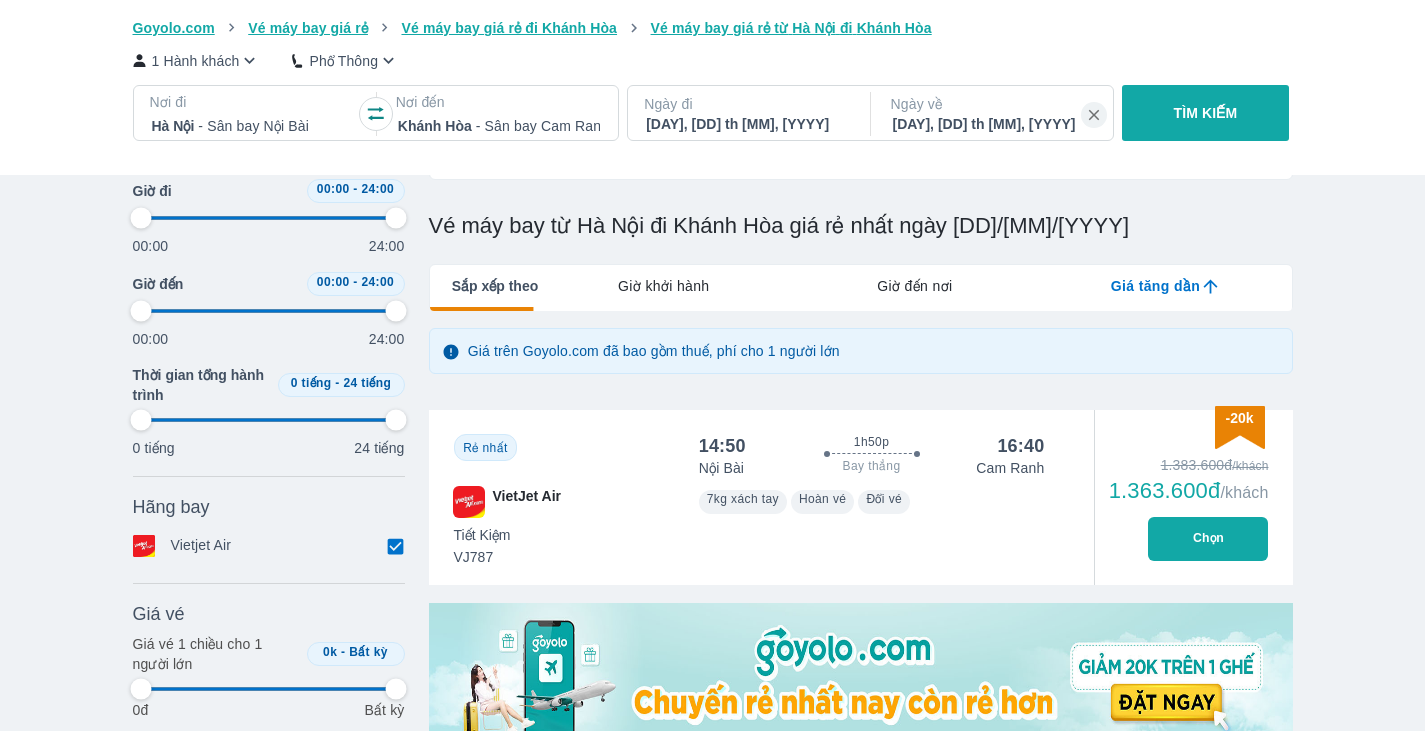 type on "97.9166666666667" 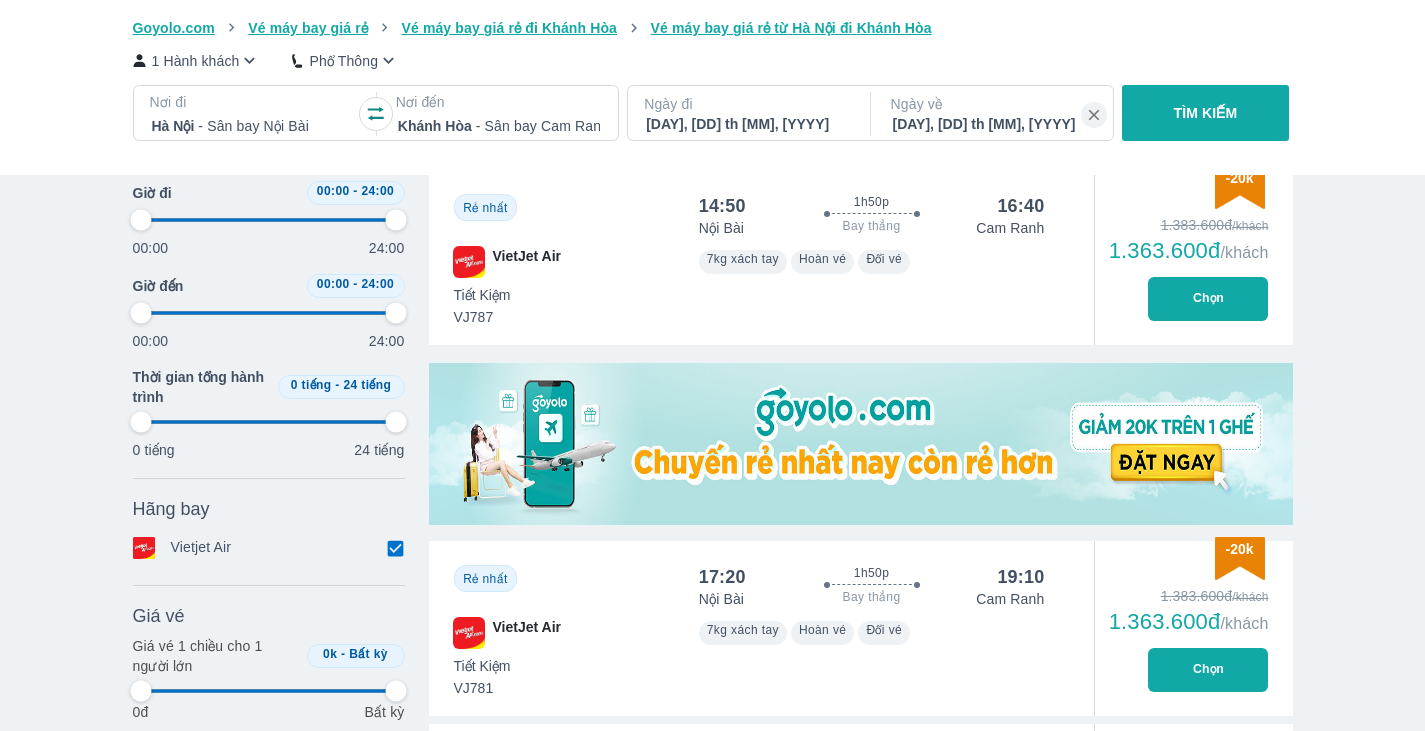 type on "97.9166666666667" 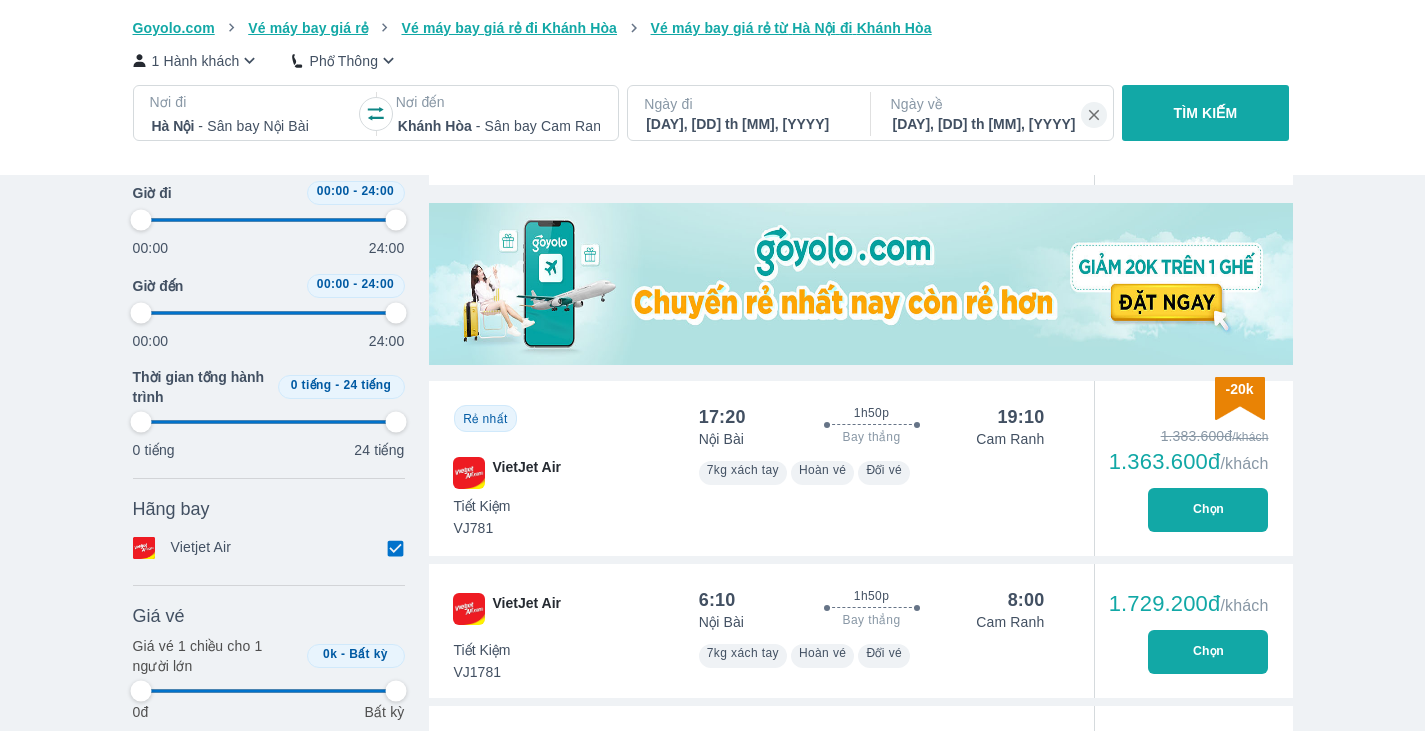 type on "97.9166666666667" 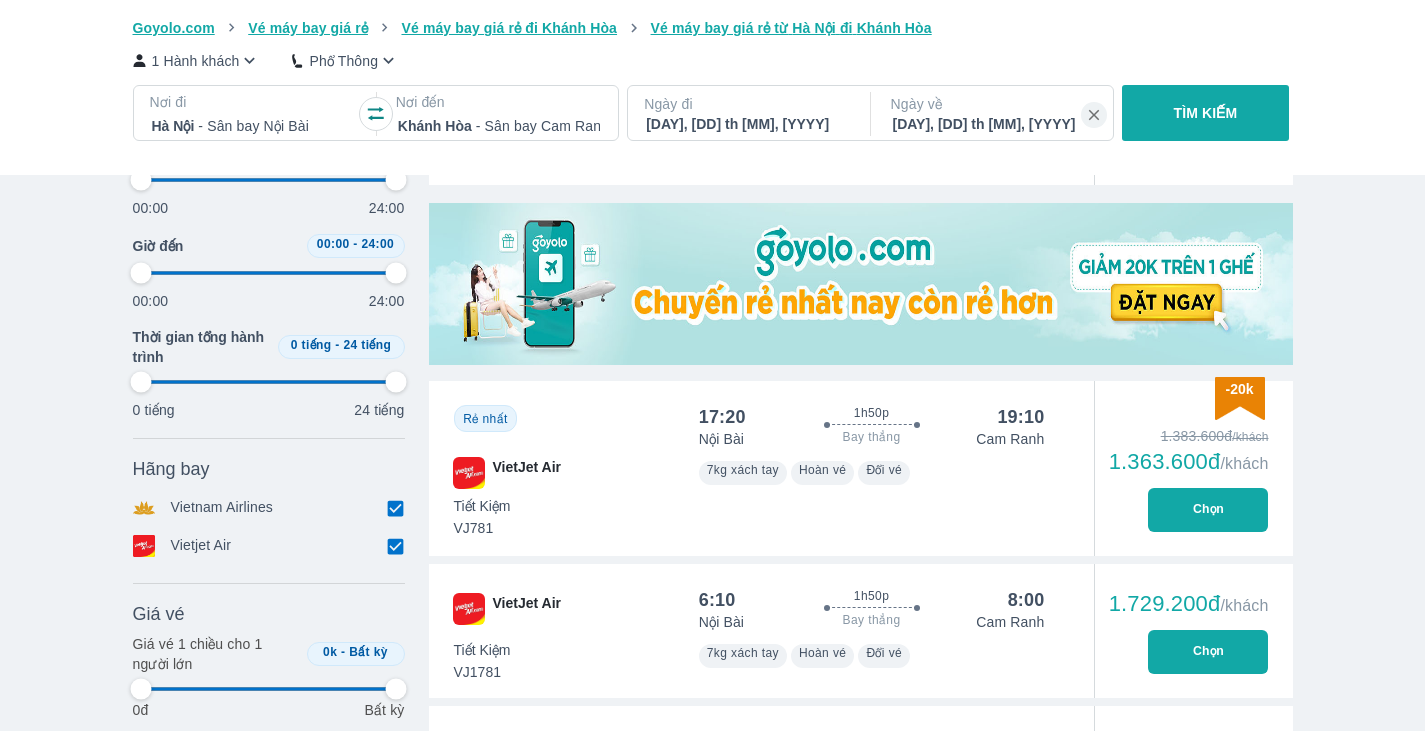 type on "97.9166666666667" 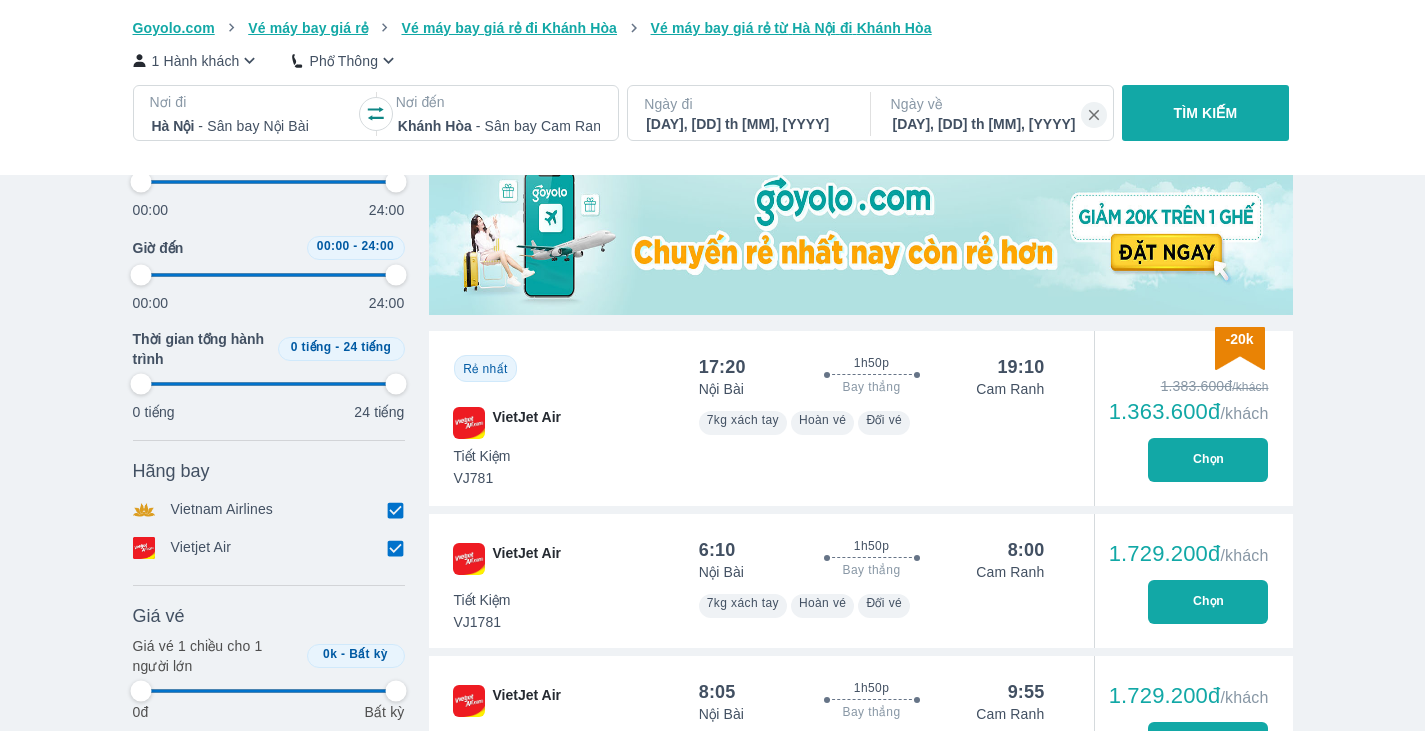scroll, scrollTop: 700, scrollLeft: 0, axis: vertical 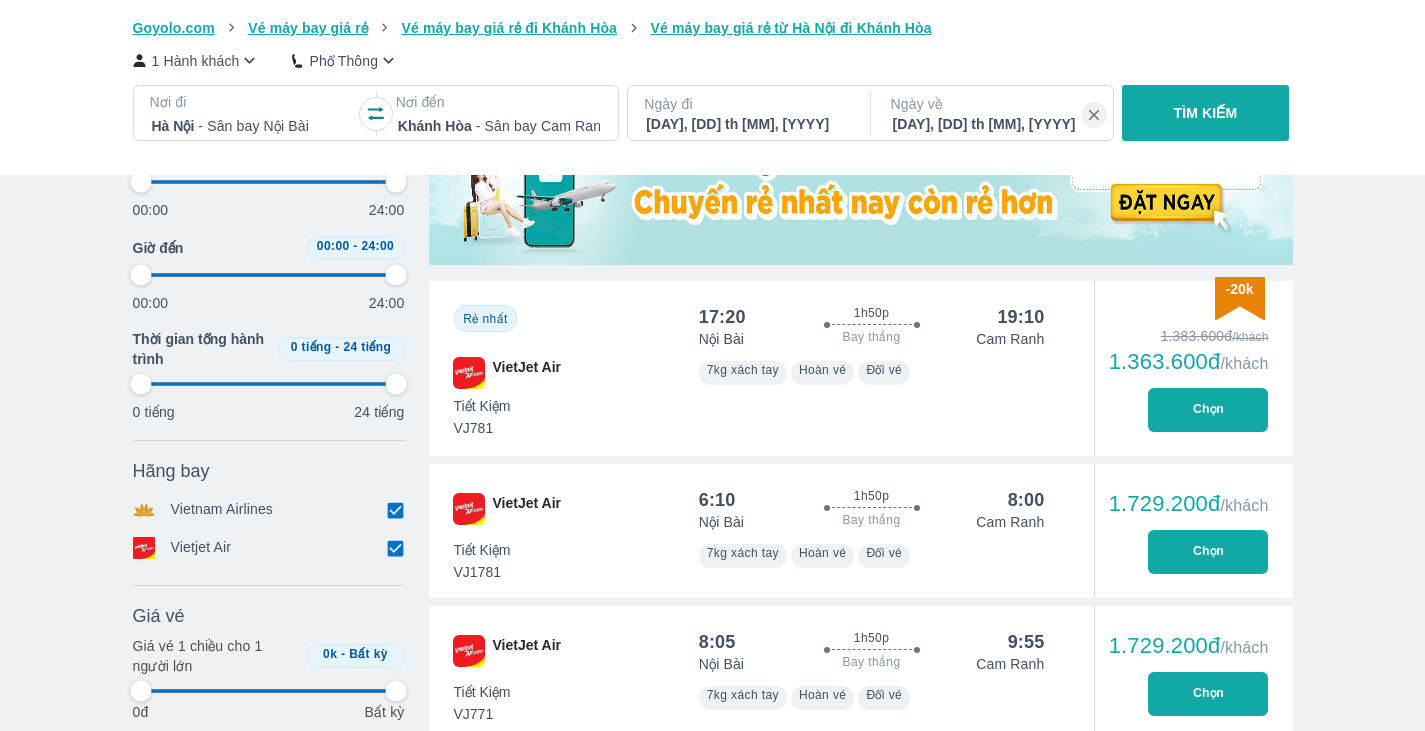 type on "97.9166666666667" 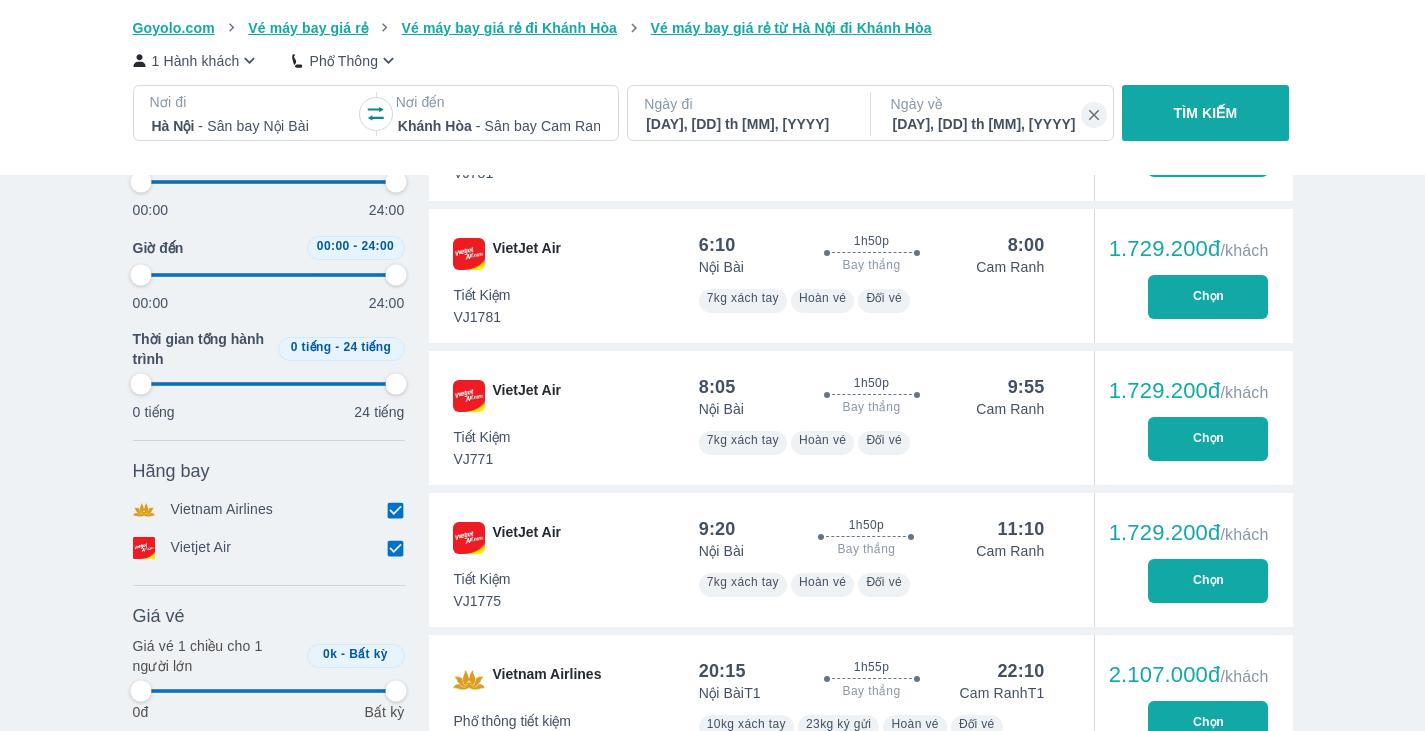scroll, scrollTop: 1000, scrollLeft: 0, axis: vertical 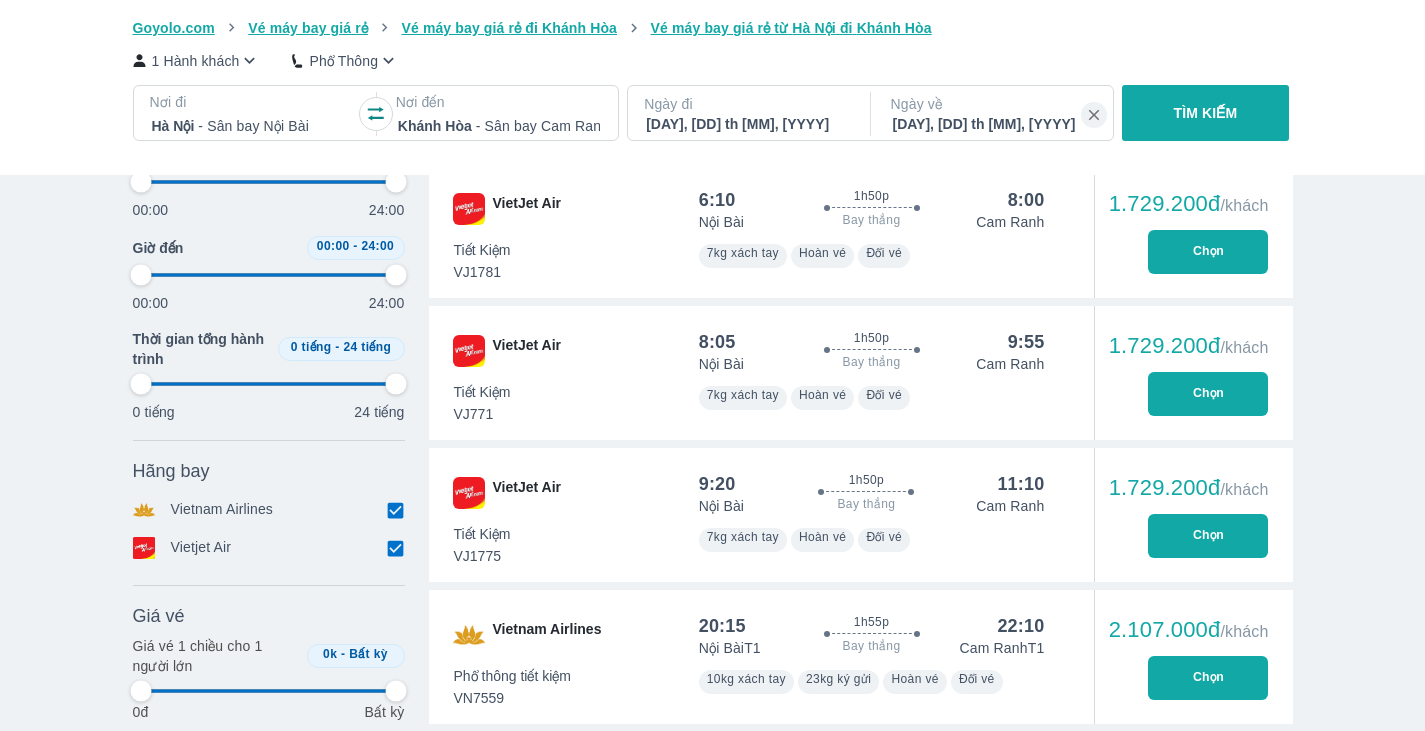 type on "97.9166666666667" 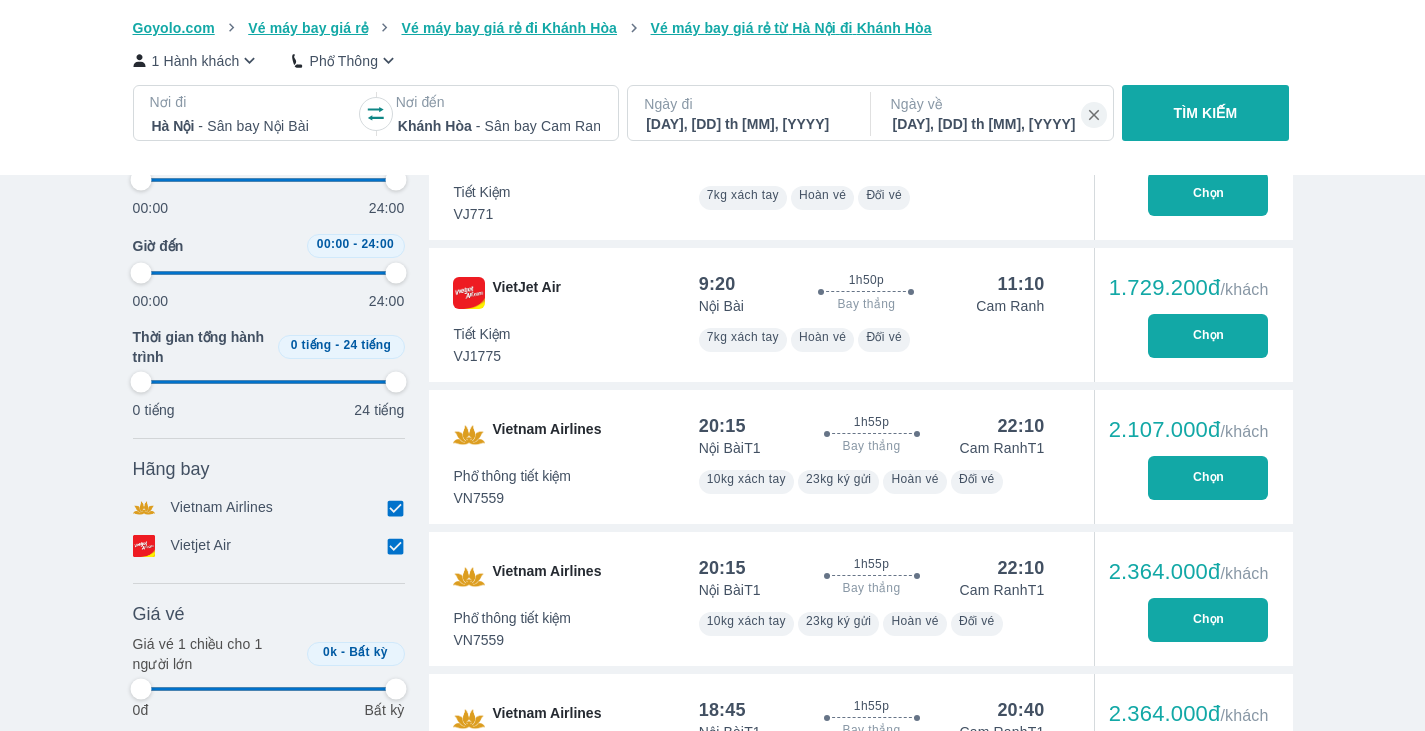 scroll, scrollTop: 1100, scrollLeft: 0, axis: vertical 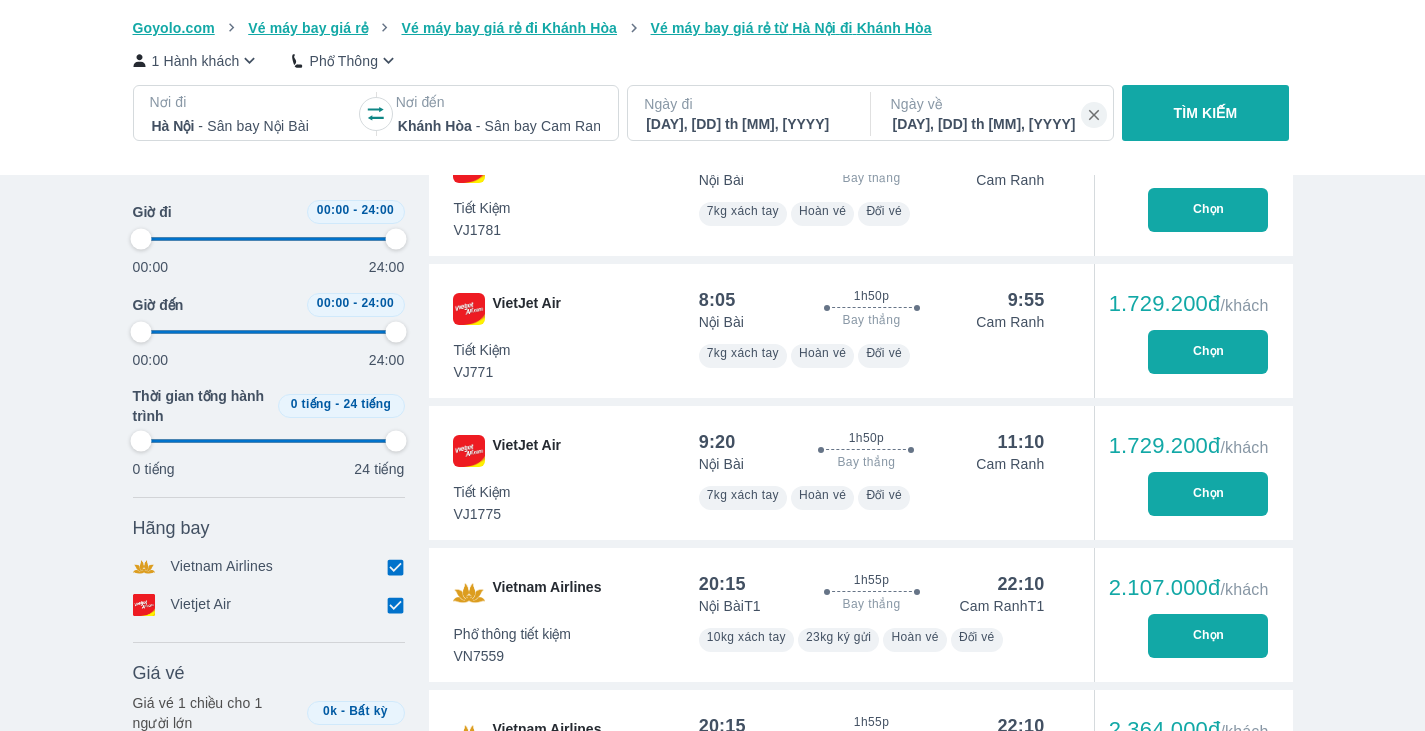 type on "97.9166666666667" 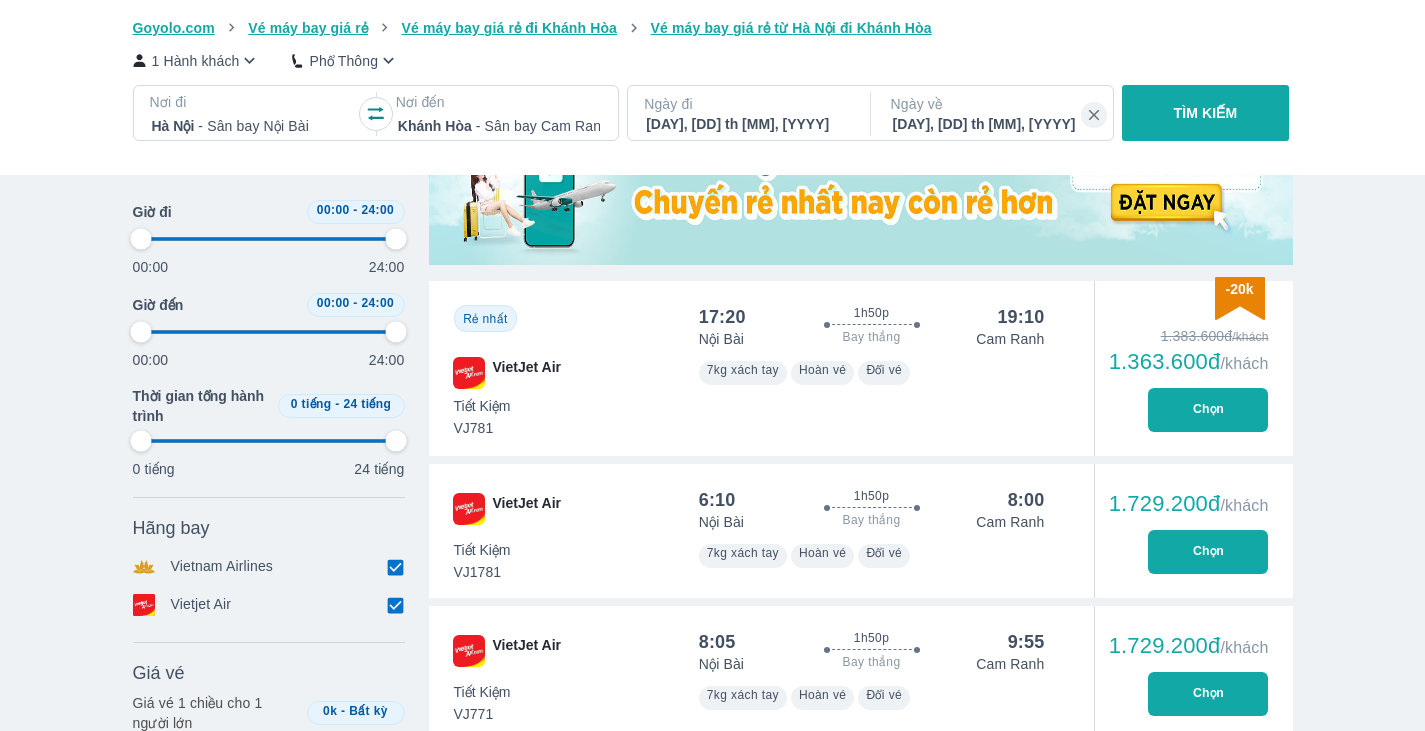 type on "97.9166666666667" 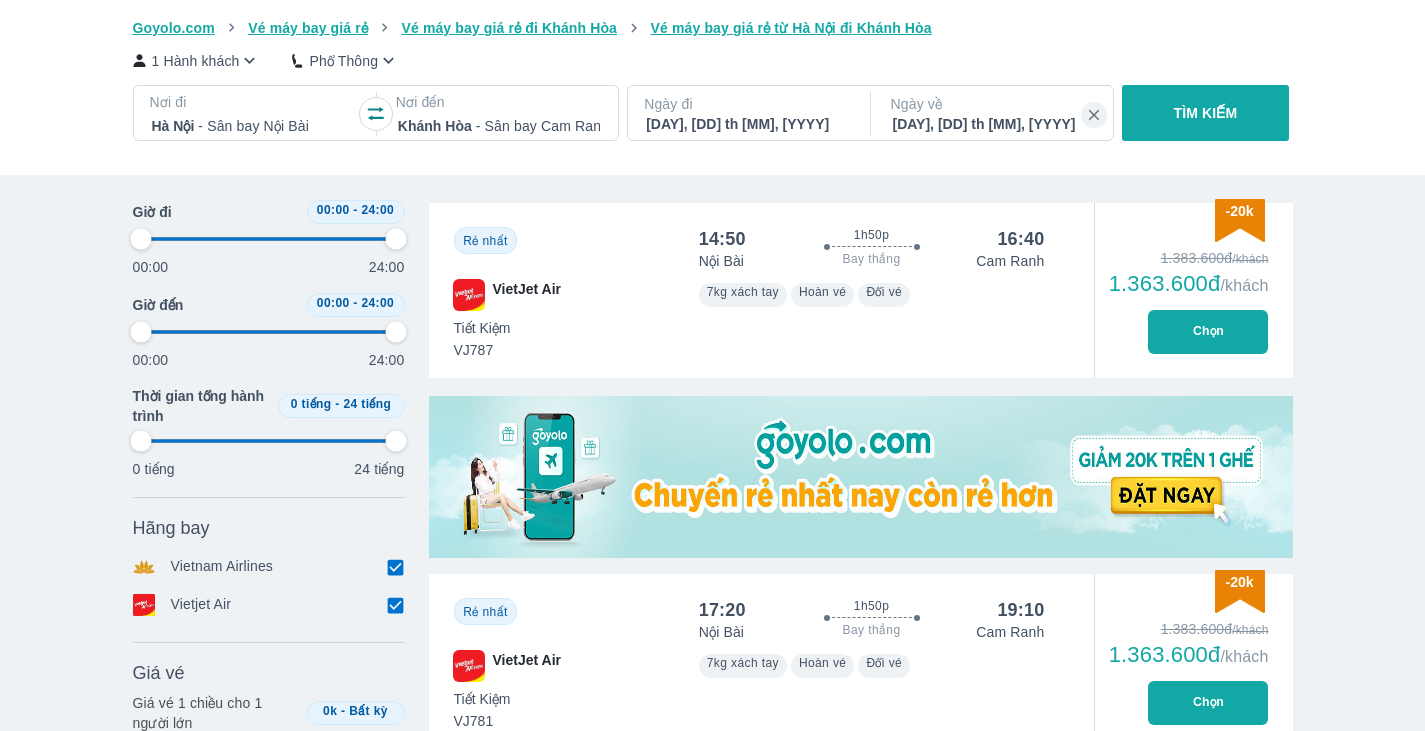 scroll, scrollTop: 400, scrollLeft: 0, axis: vertical 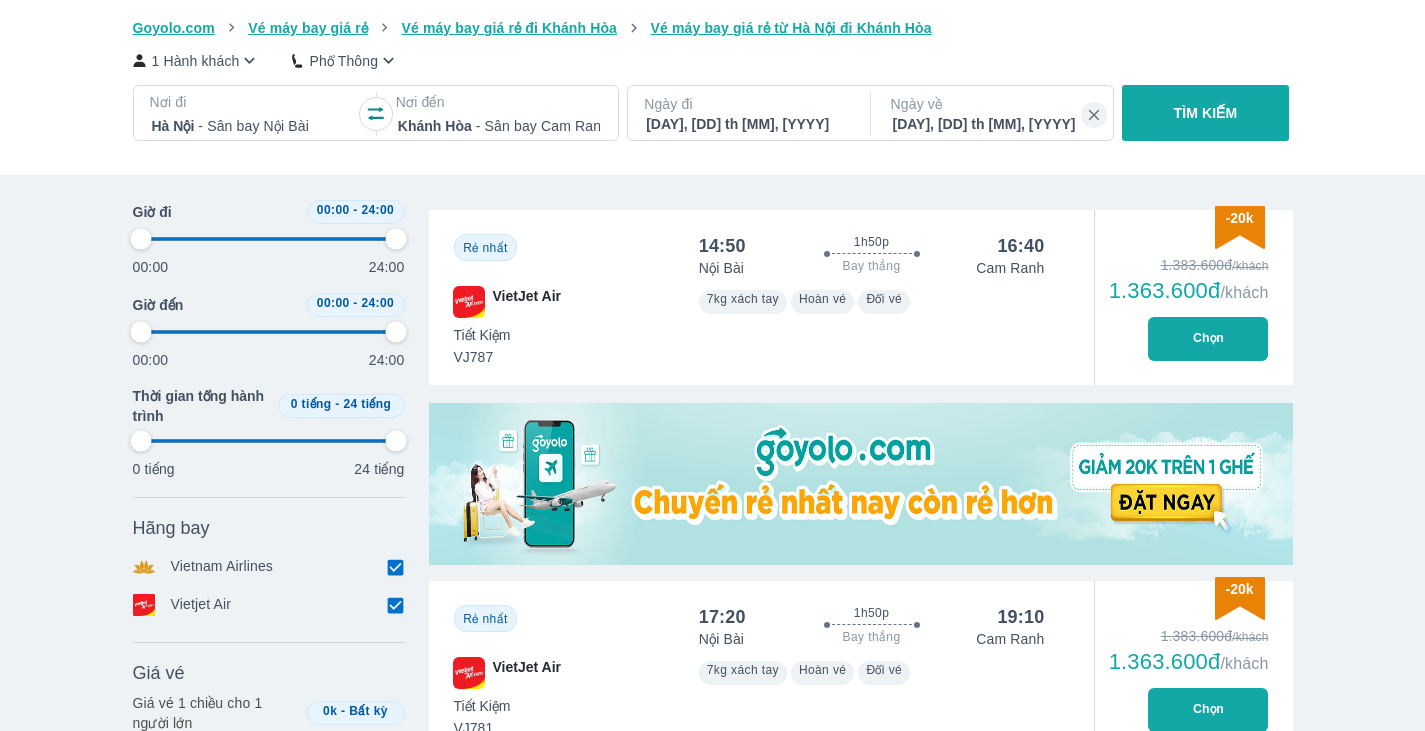 type on "97.9166666666667" 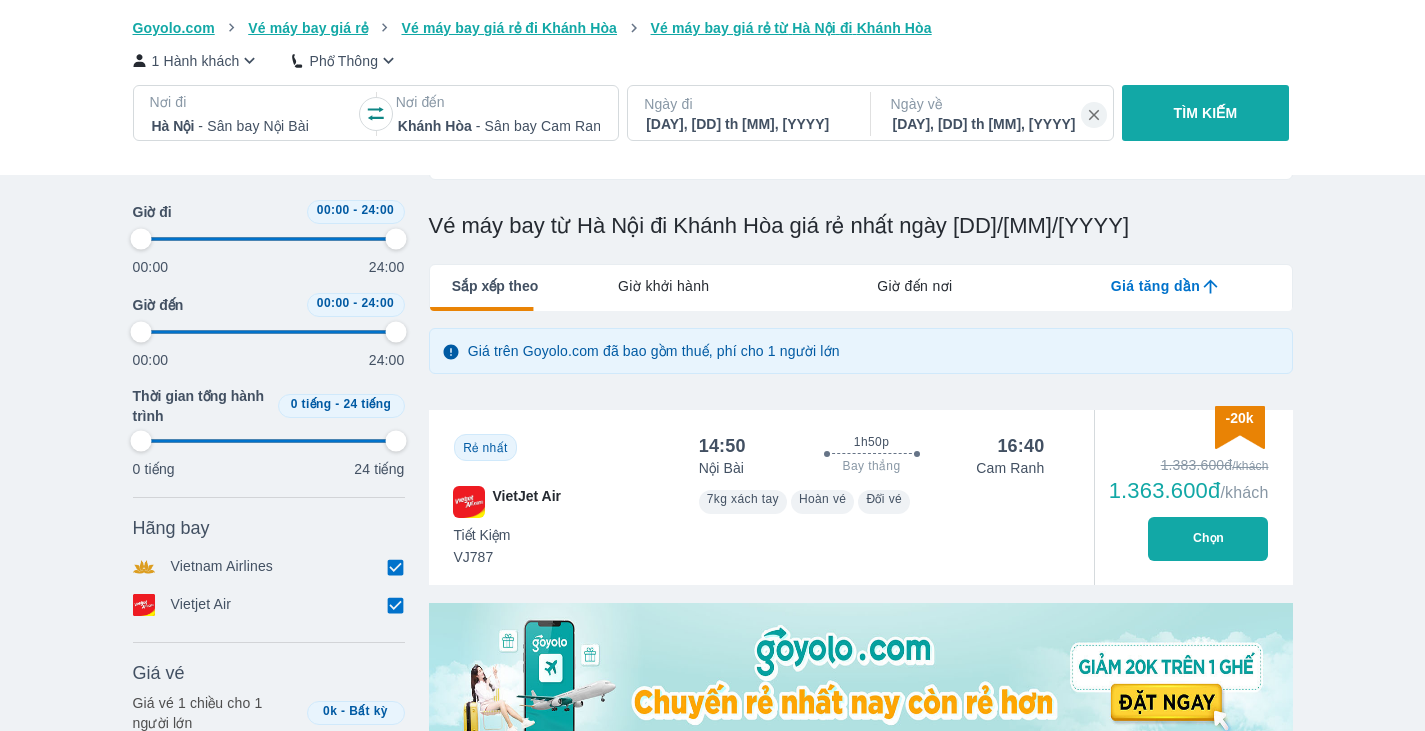 scroll, scrollTop: 0, scrollLeft: 0, axis: both 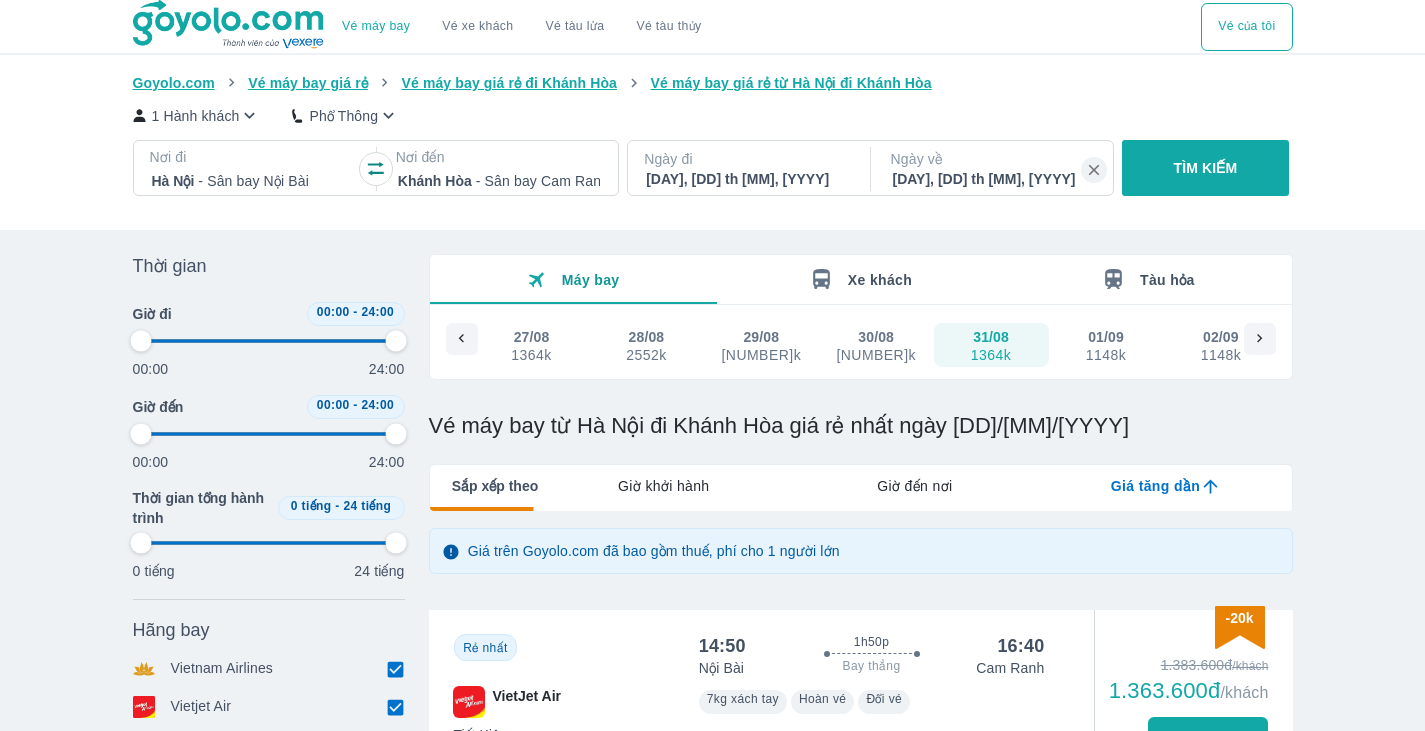 type on "97.9166666666667" 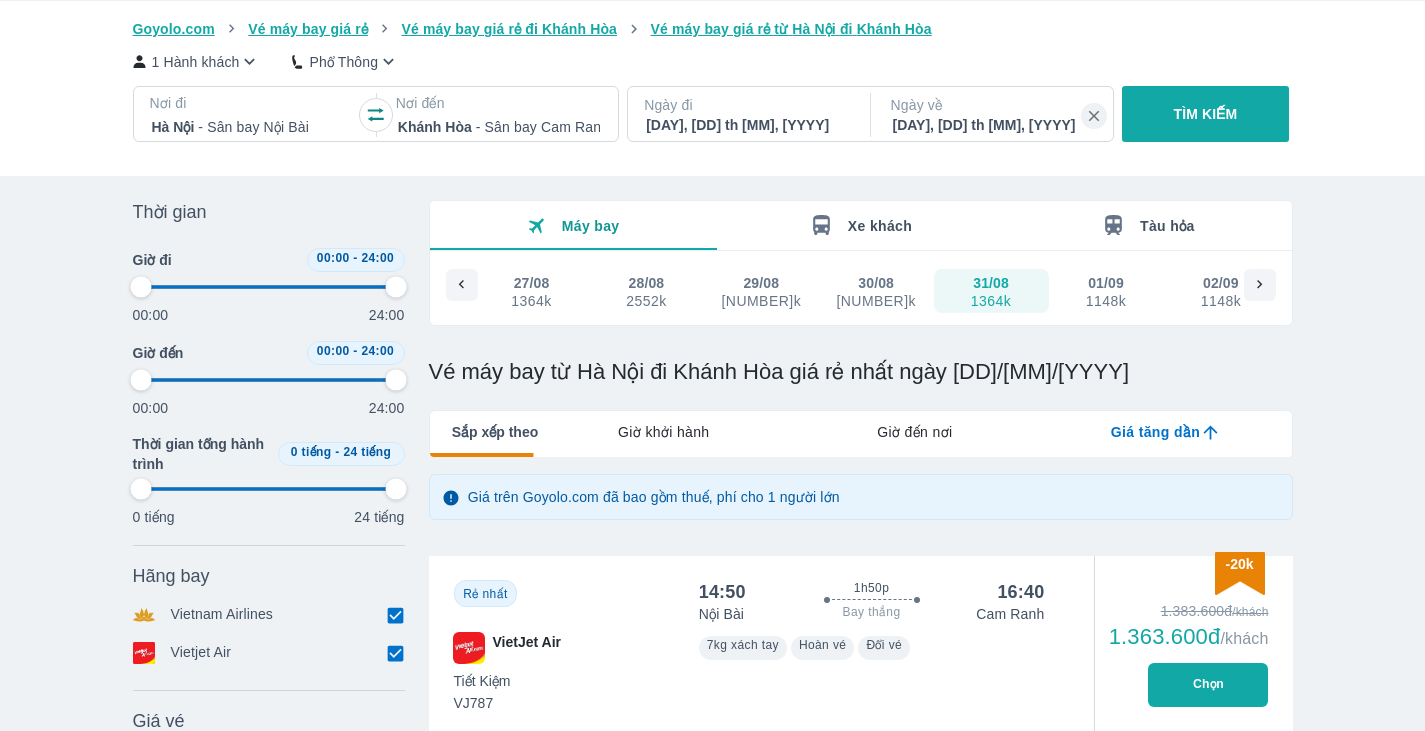 scroll, scrollTop: 100, scrollLeft: 0, axis: vertical 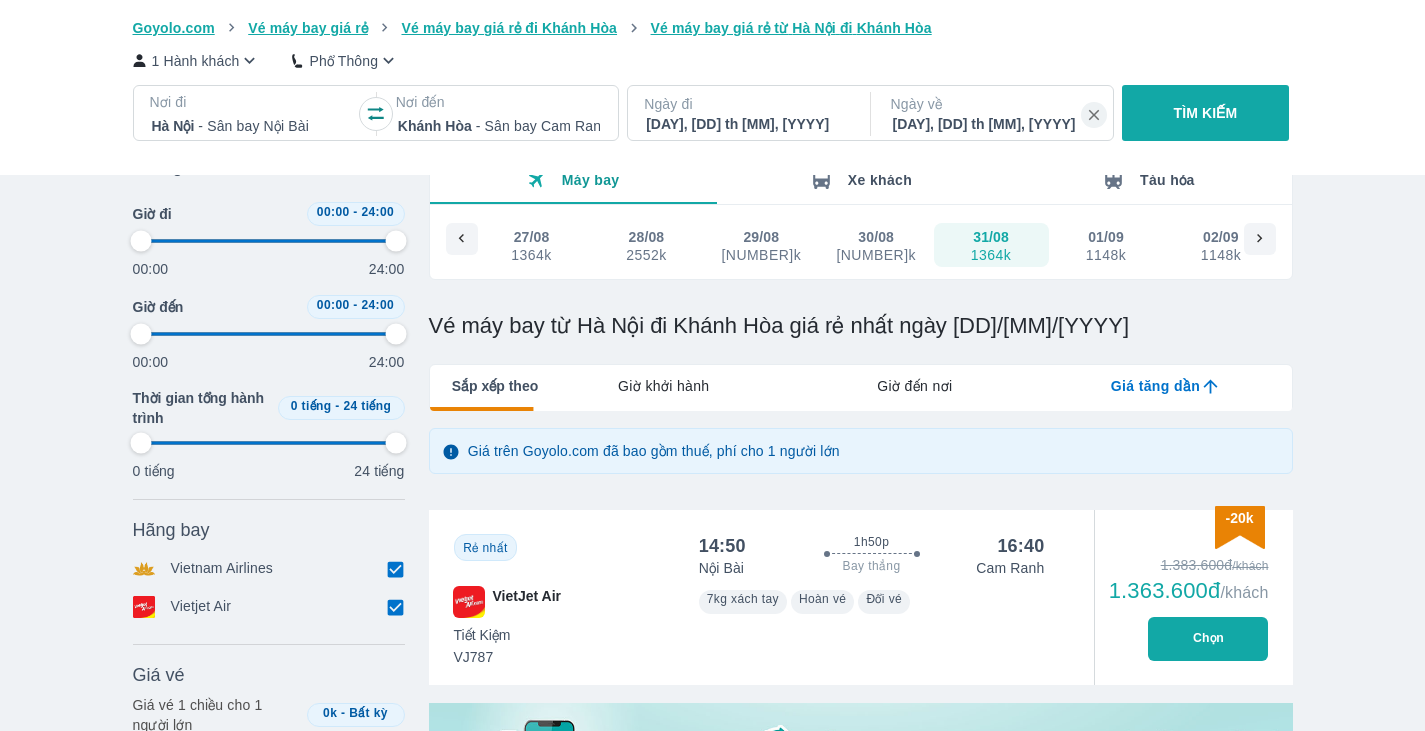 type on "97.9166666666667" 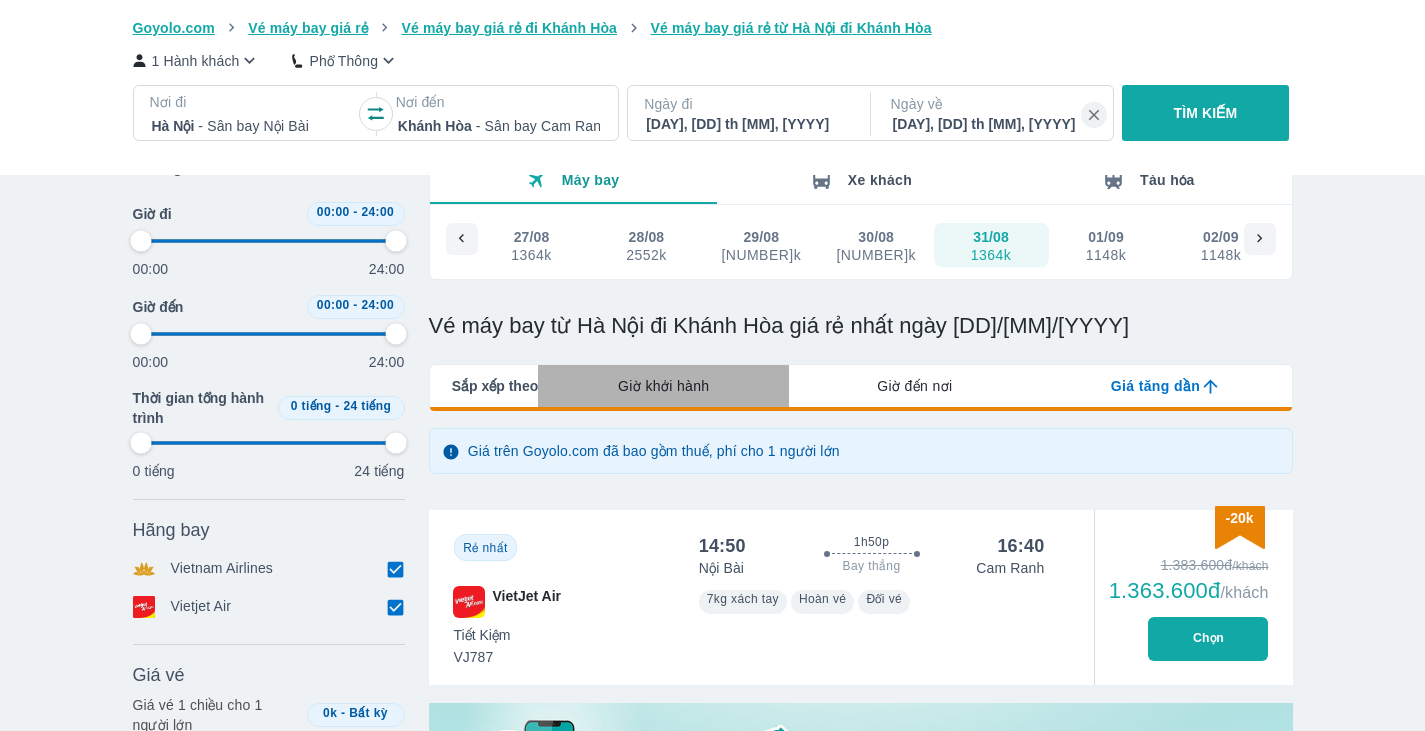 click on "Giờ khởi hành" at bounding box center (663, 386) 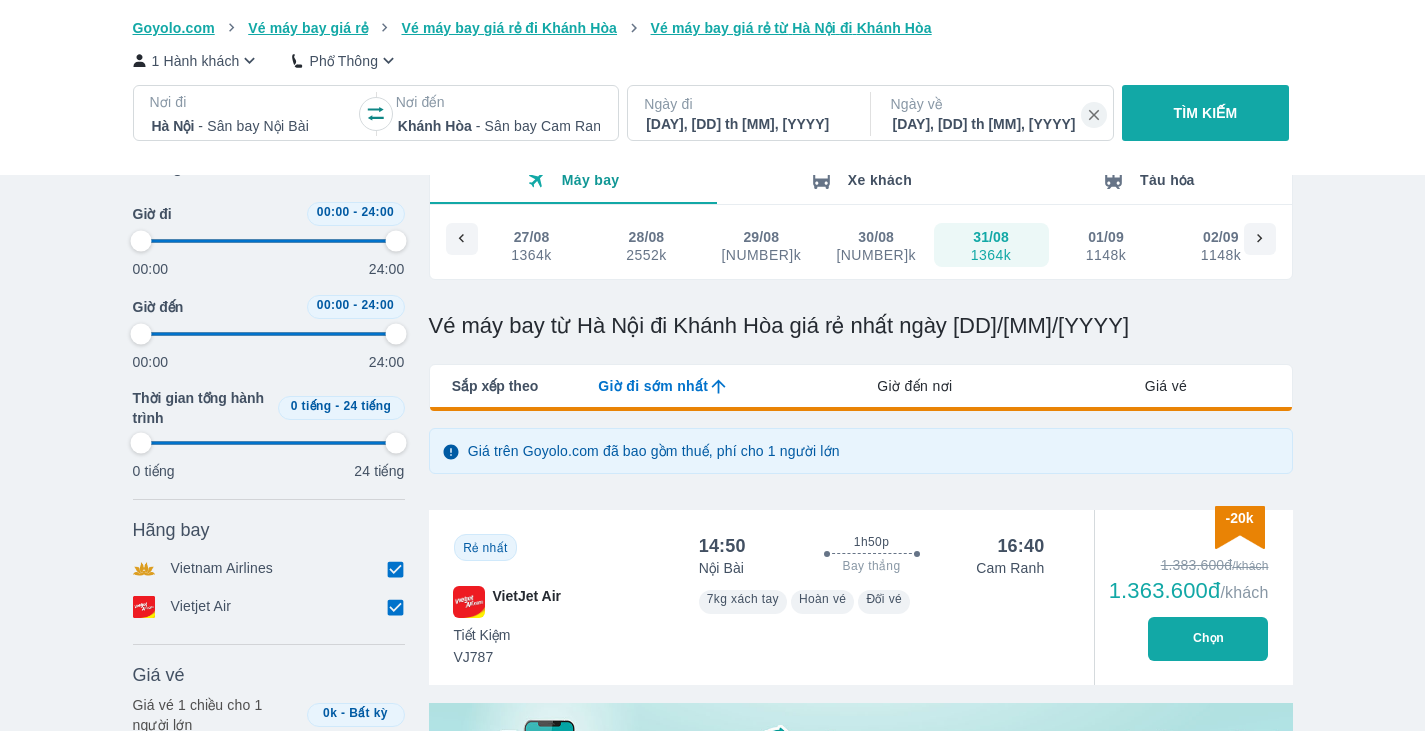 type on "97.9166666666667" 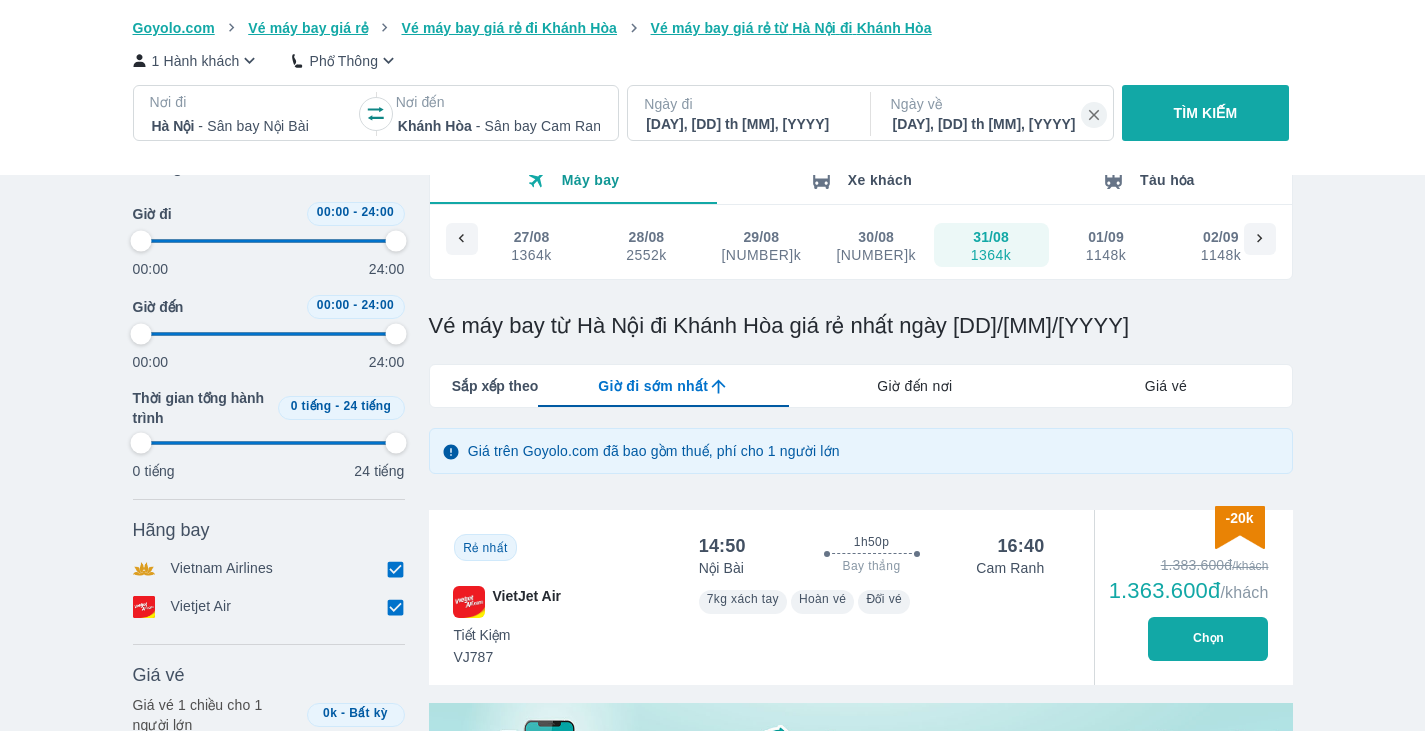 type on "97.9166666666667" 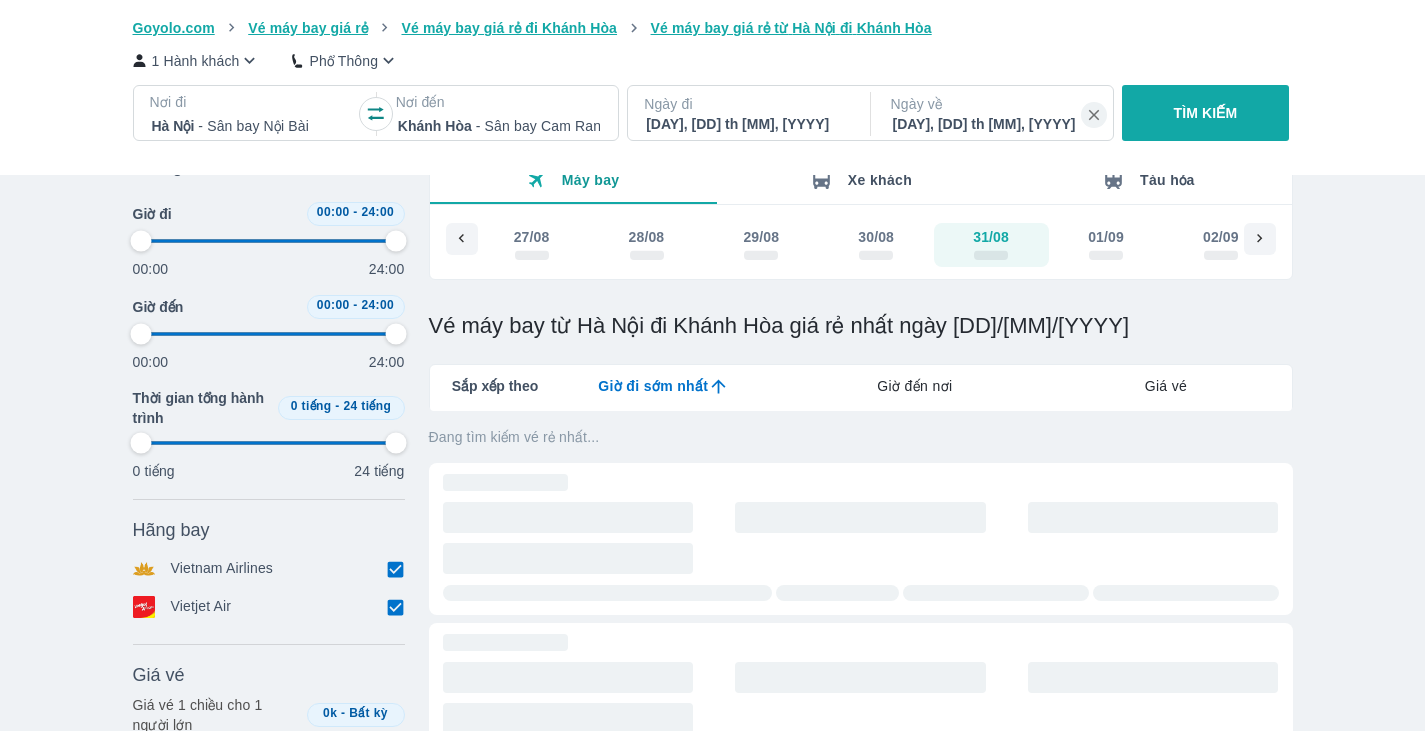 type on "97.9166666666667" 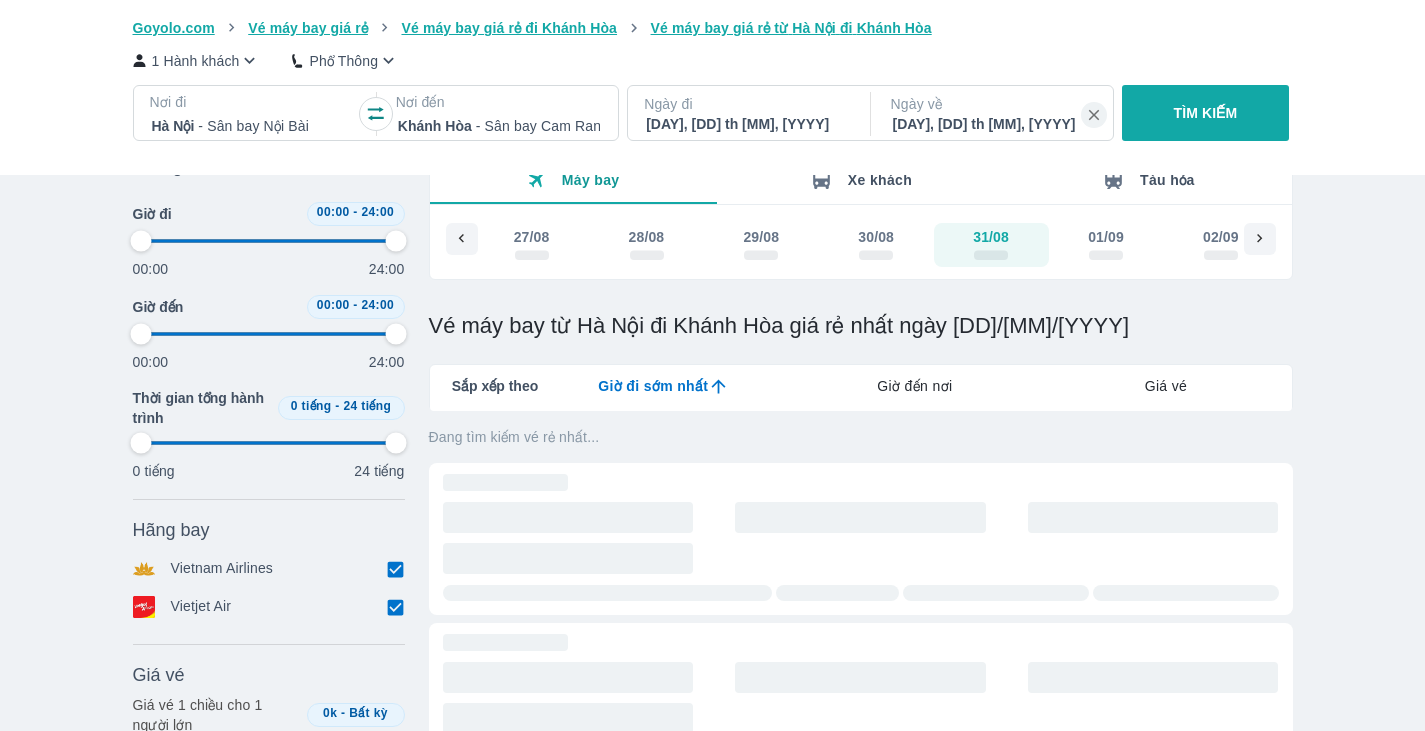 type on "97.9166666666667" 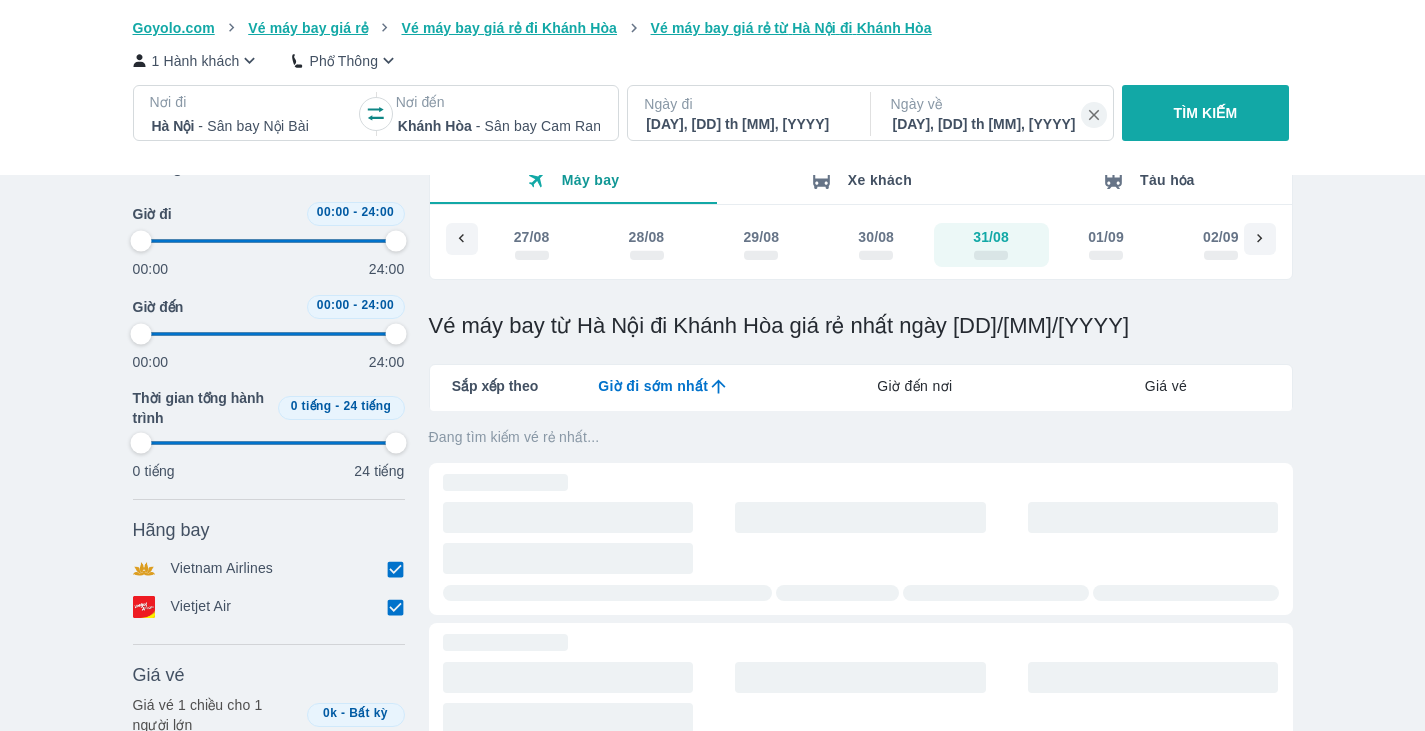 type on "97.9166666666667" 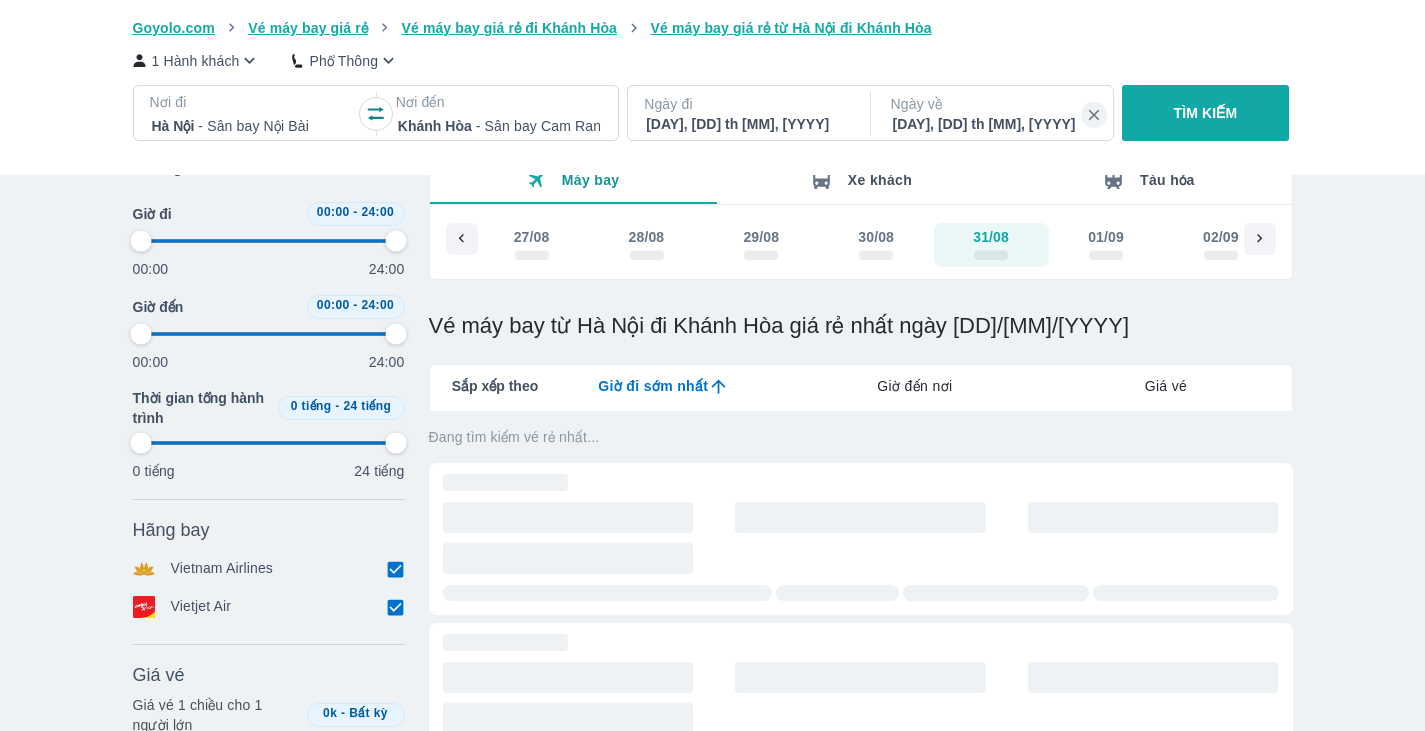 type on "97.9166666666667" 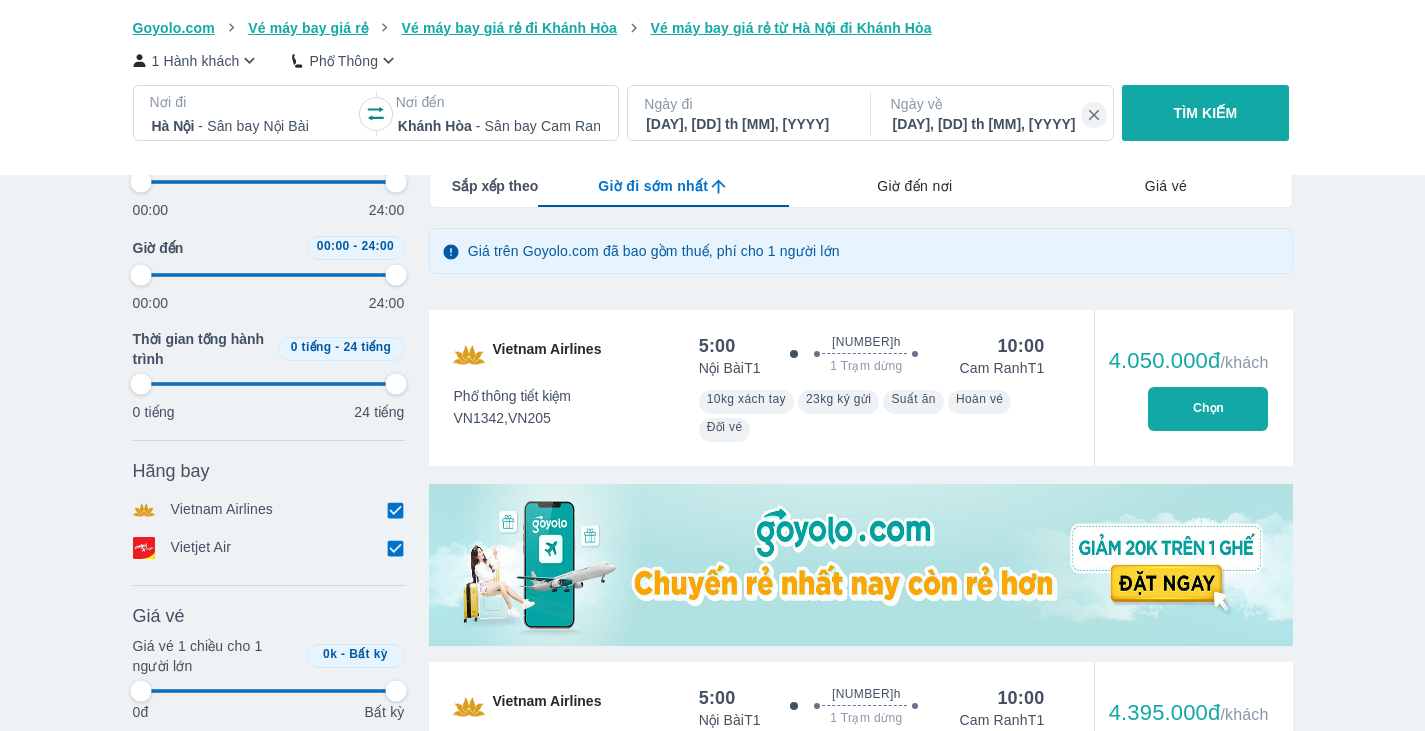 type on "97.9166666666667" 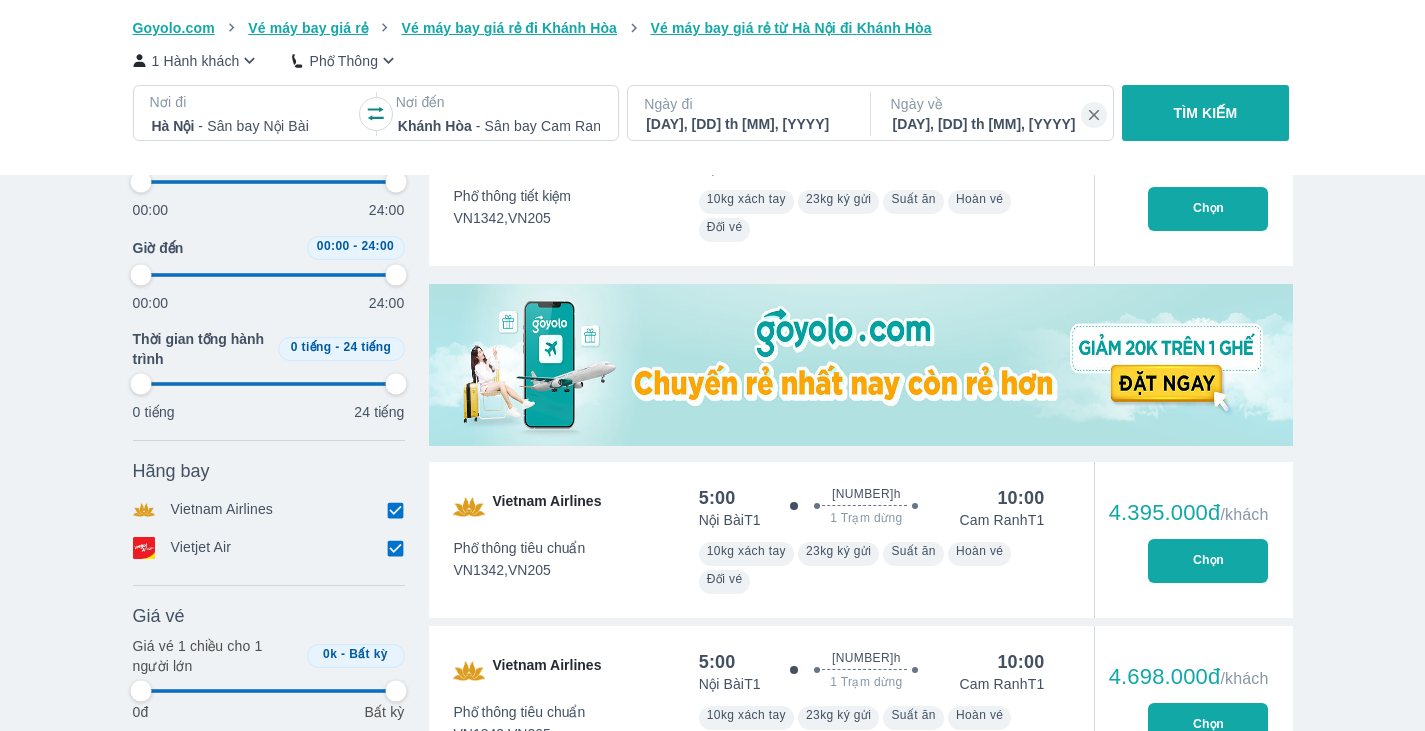 type on "97.9166666666667" 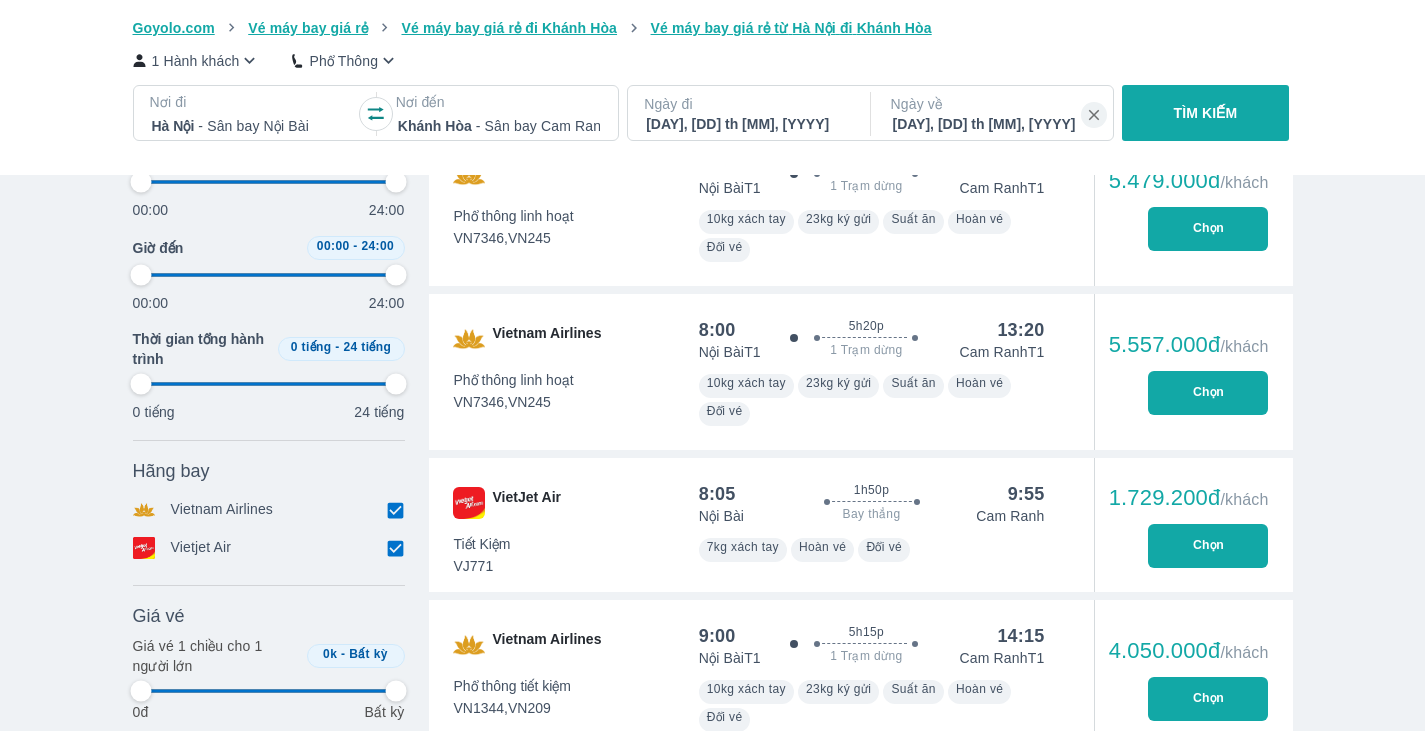 scroll, scrollTop: 2800, scrollLeft: 0, axis: vertical 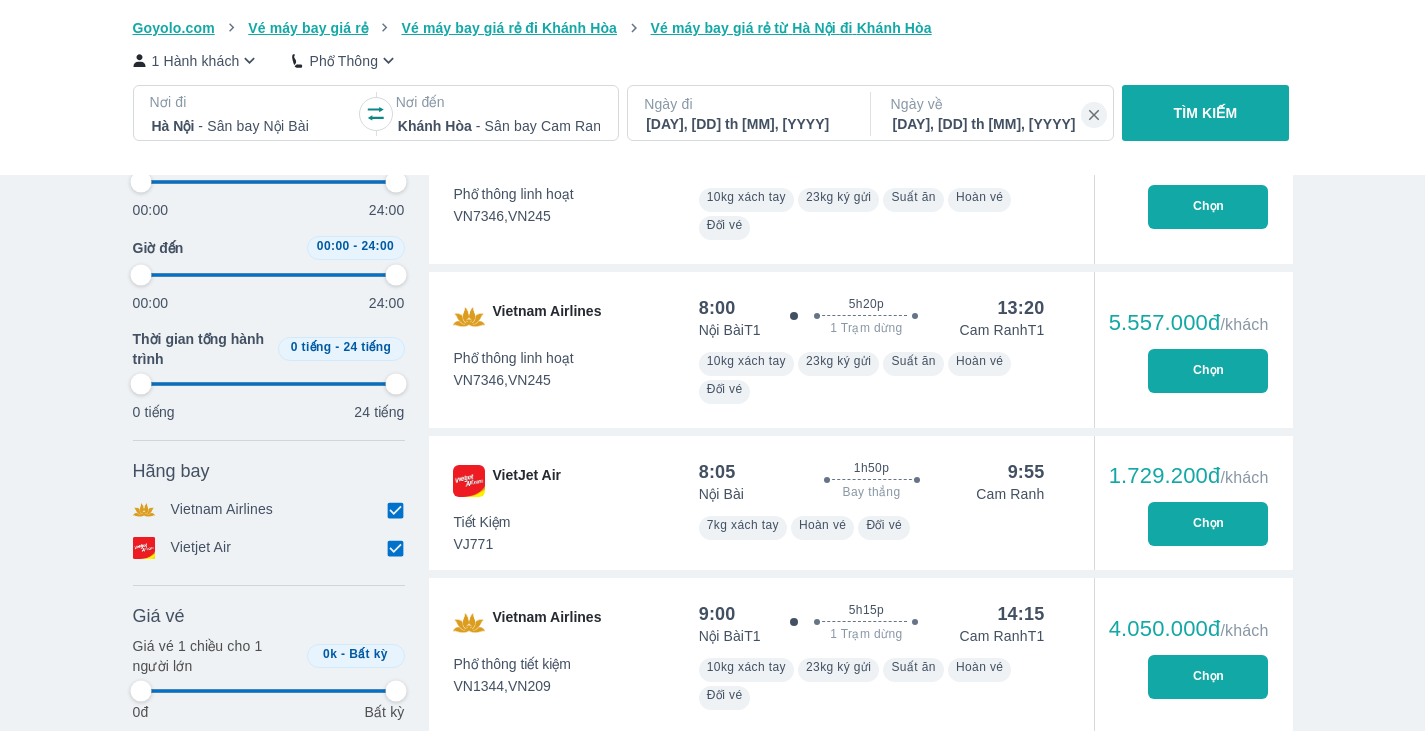 type on "97.9166666666667" 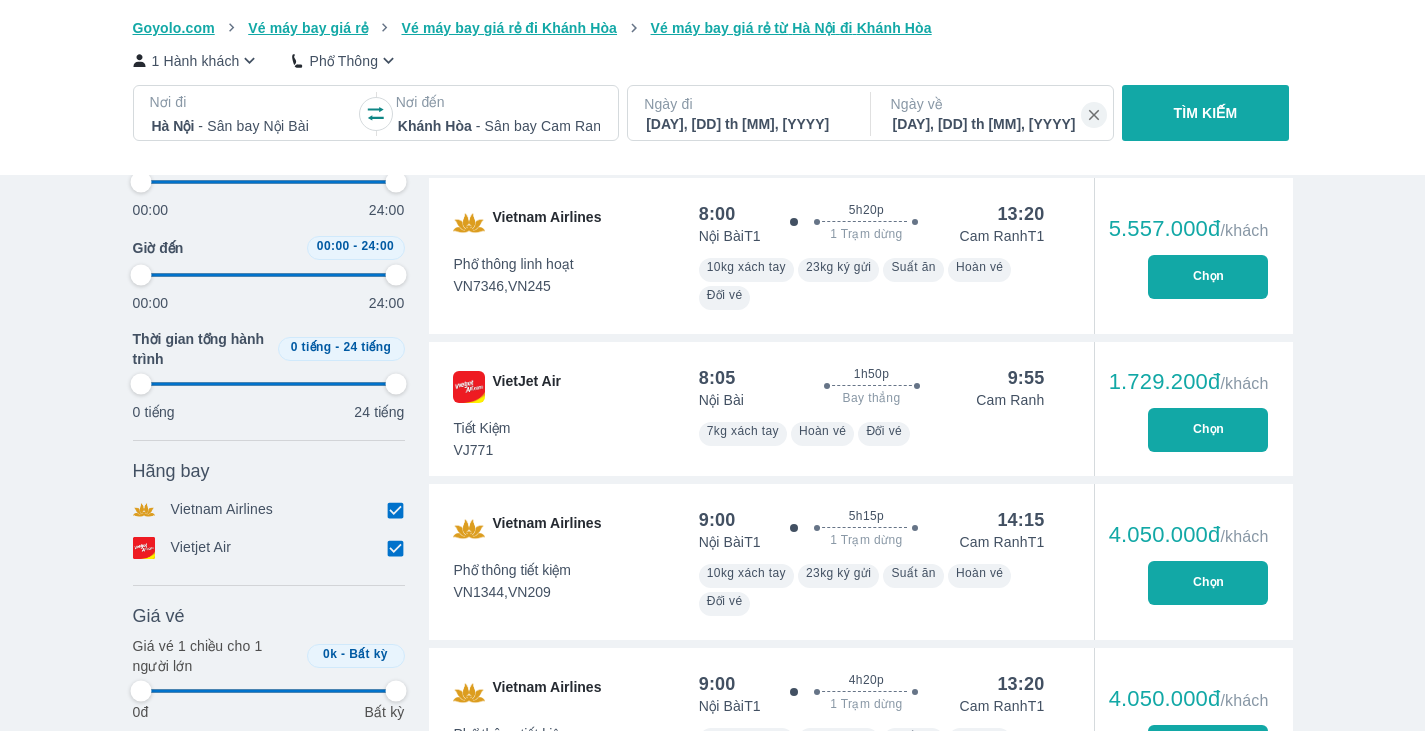 type on "97.9166666666667" 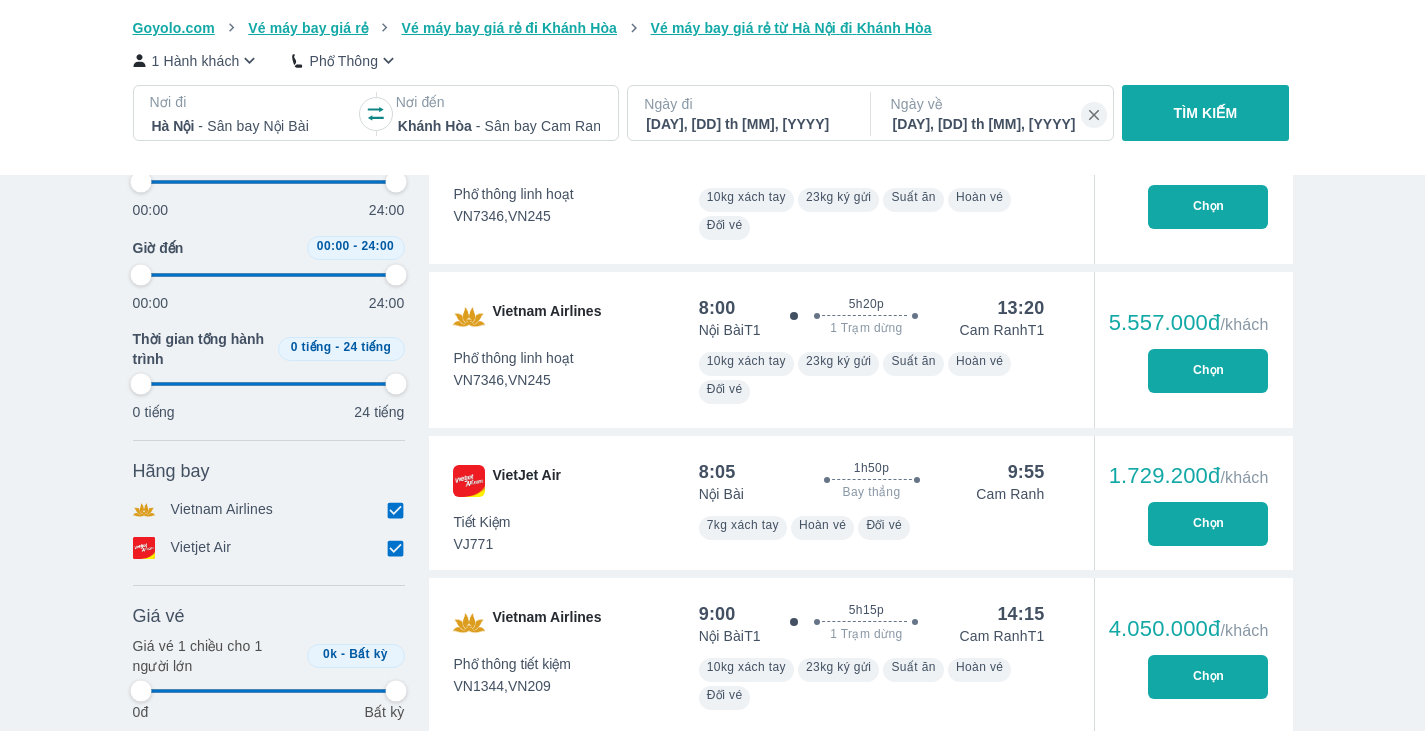 type on "97.9166666666667" 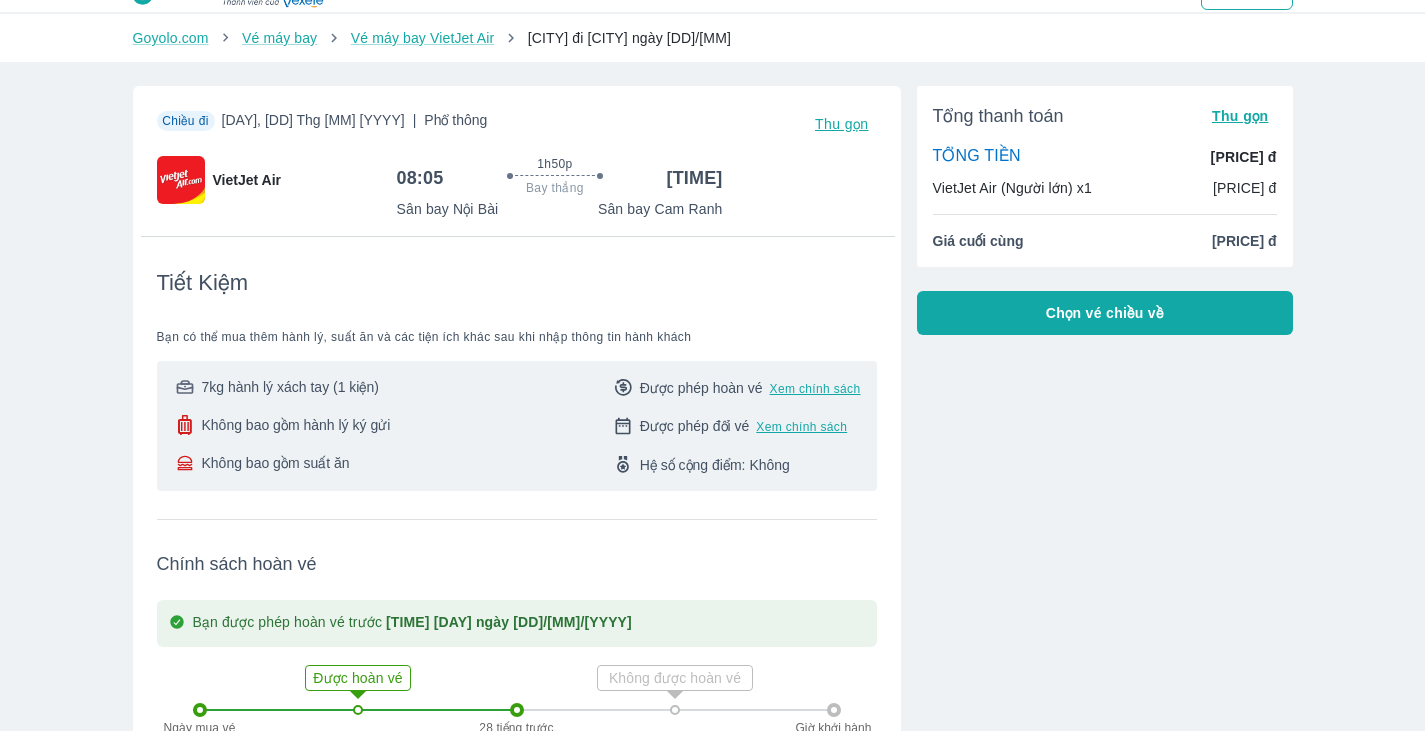scroll, scrollTop: 0, scrollLeft: 0, axis: both 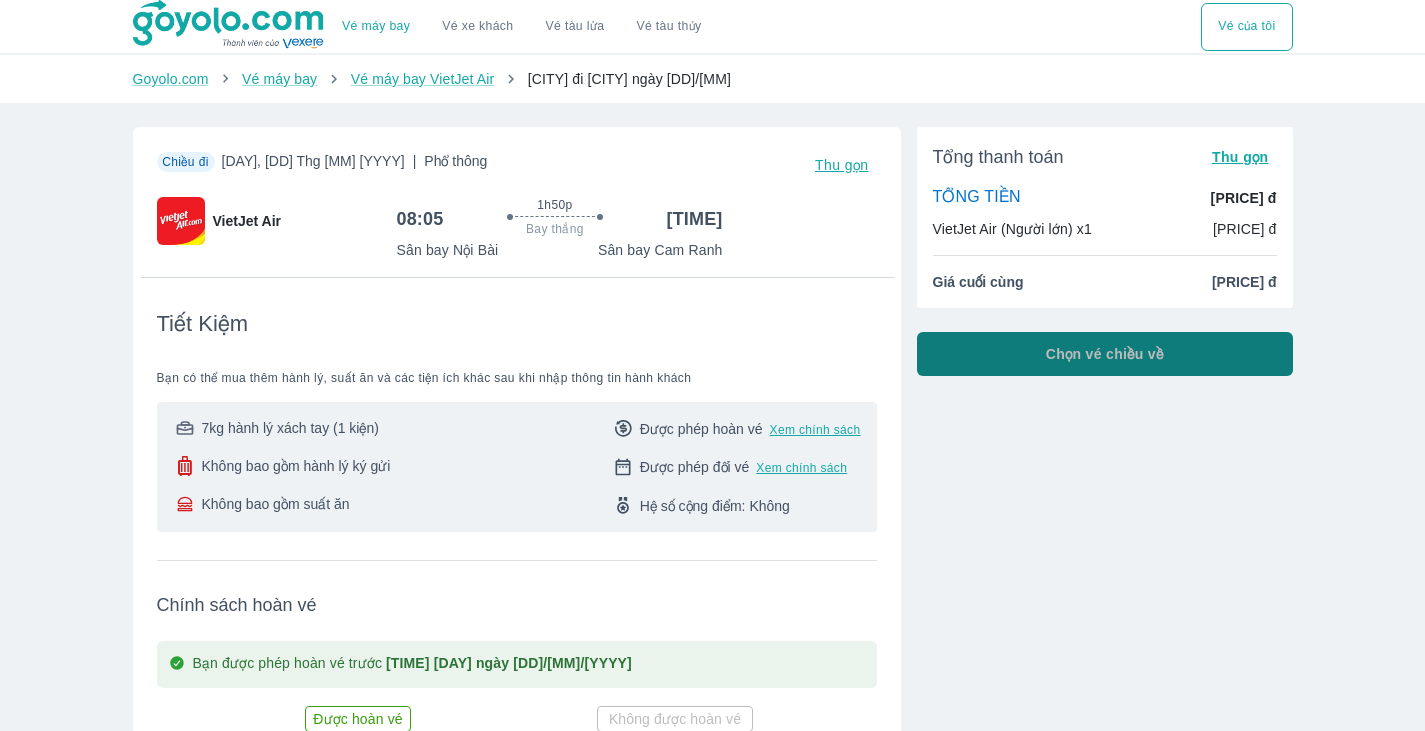 click on "Chọn vé chiều về" at bounding box center [1105, 354] 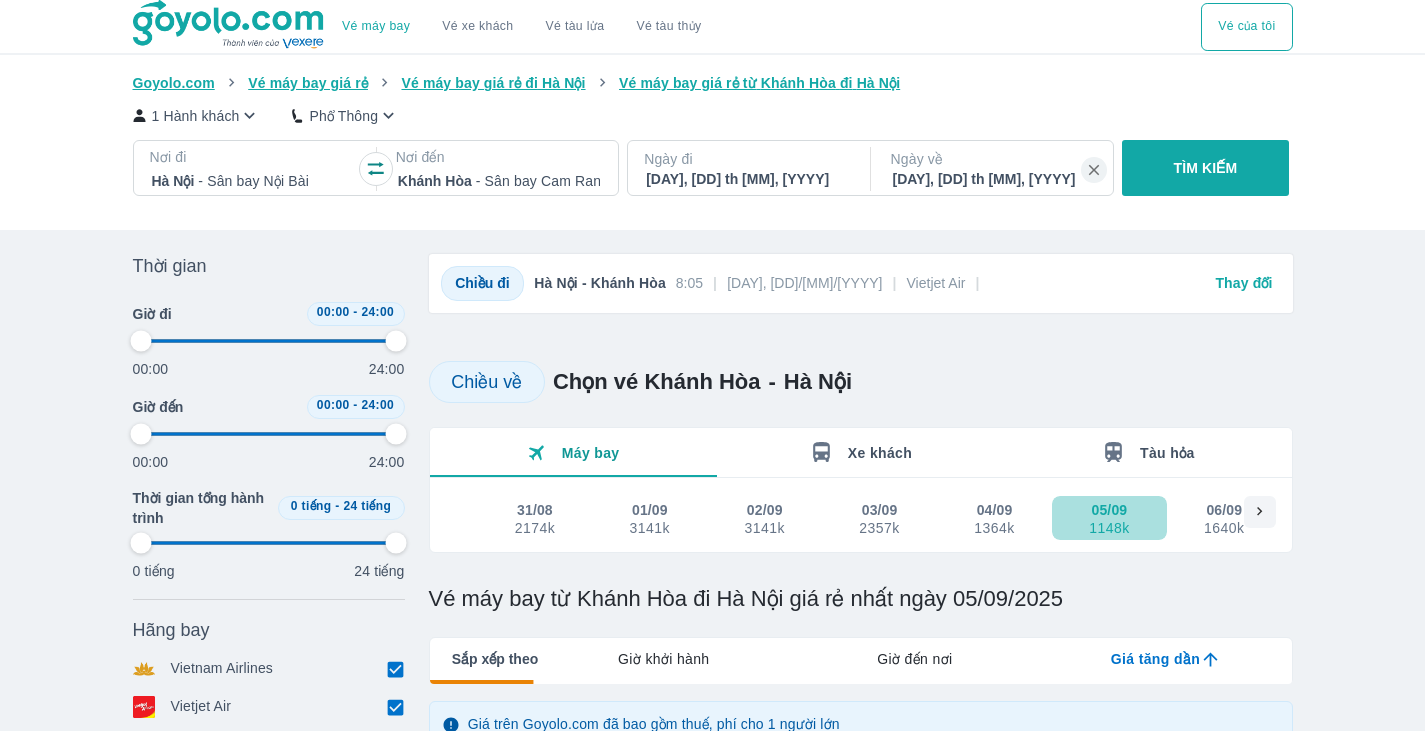 click on "1148k" at bounding box center (1109, 528) 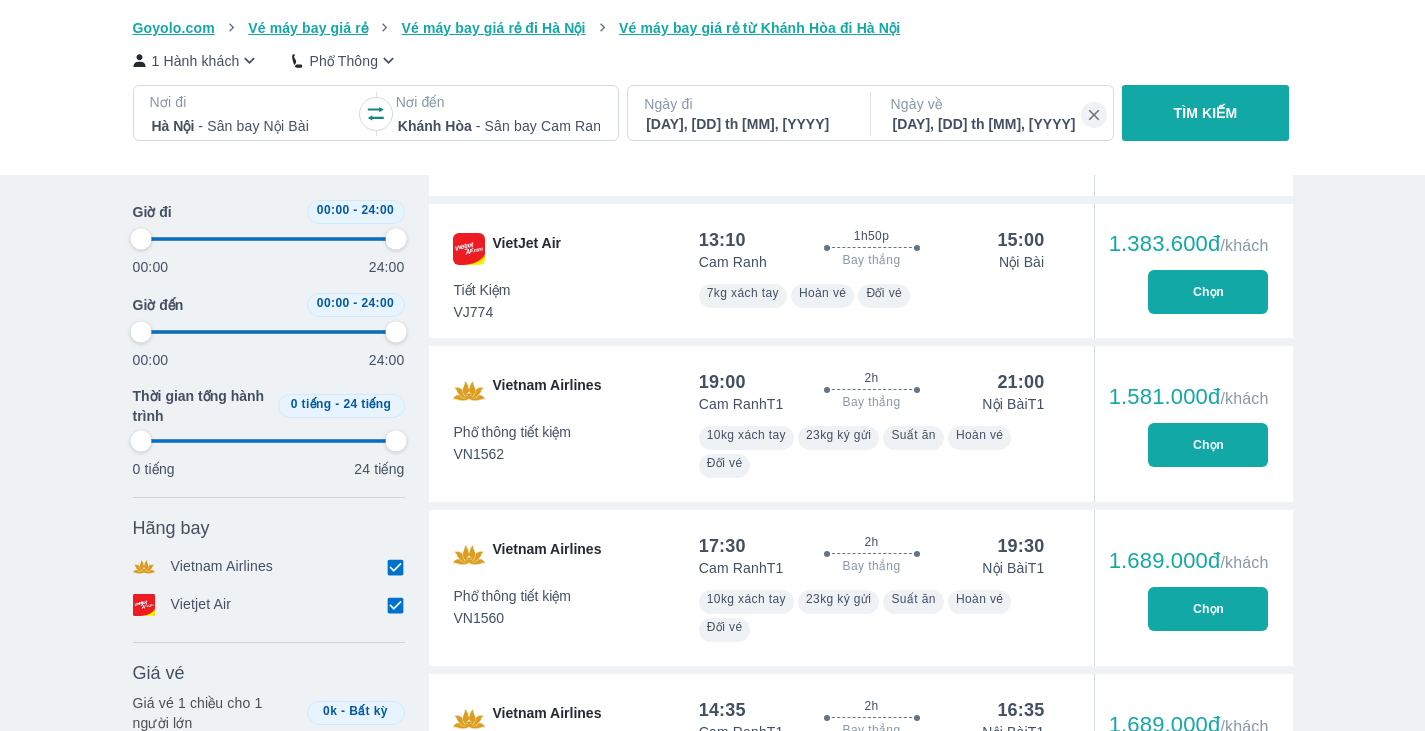 scroll, scrollTop: 1300, scrollLeft: 0, axis: vertical 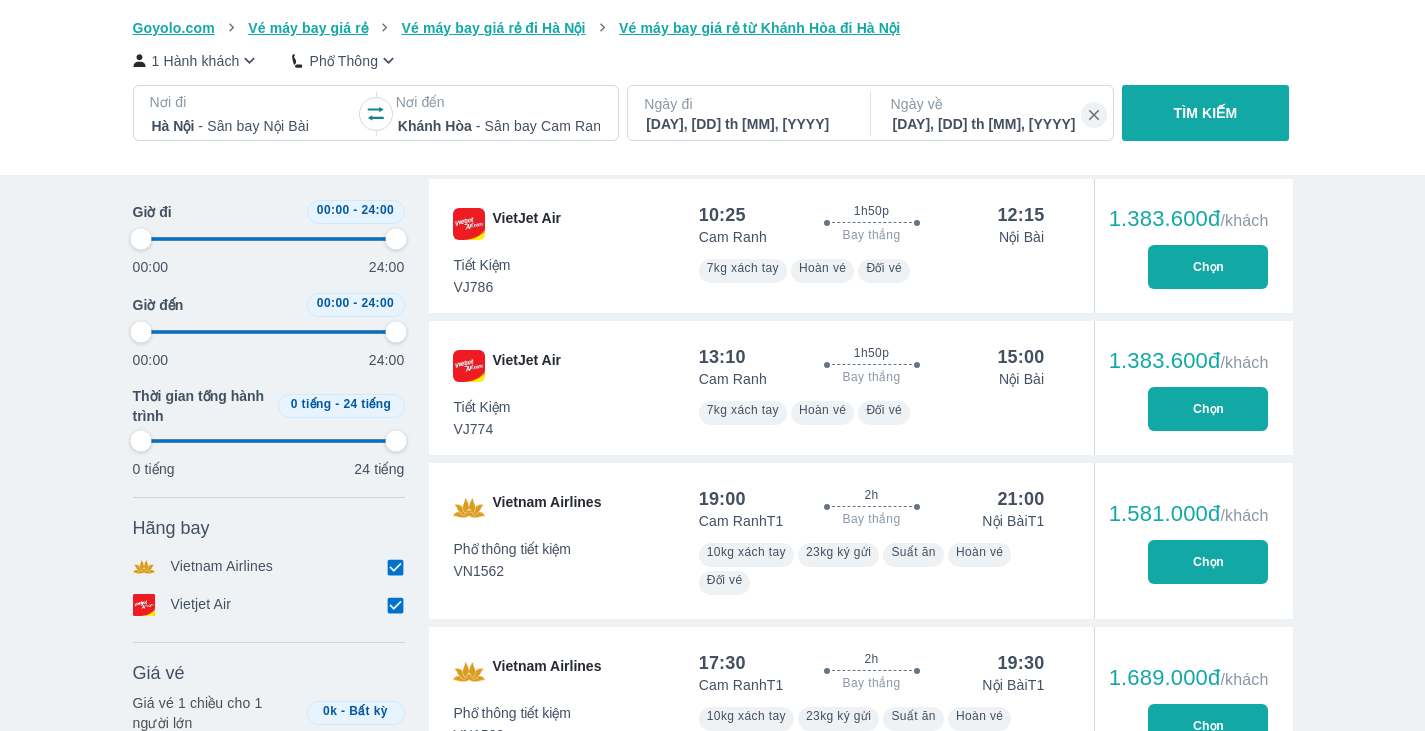 click on "Chọn" at bounding box center (1208, 409) 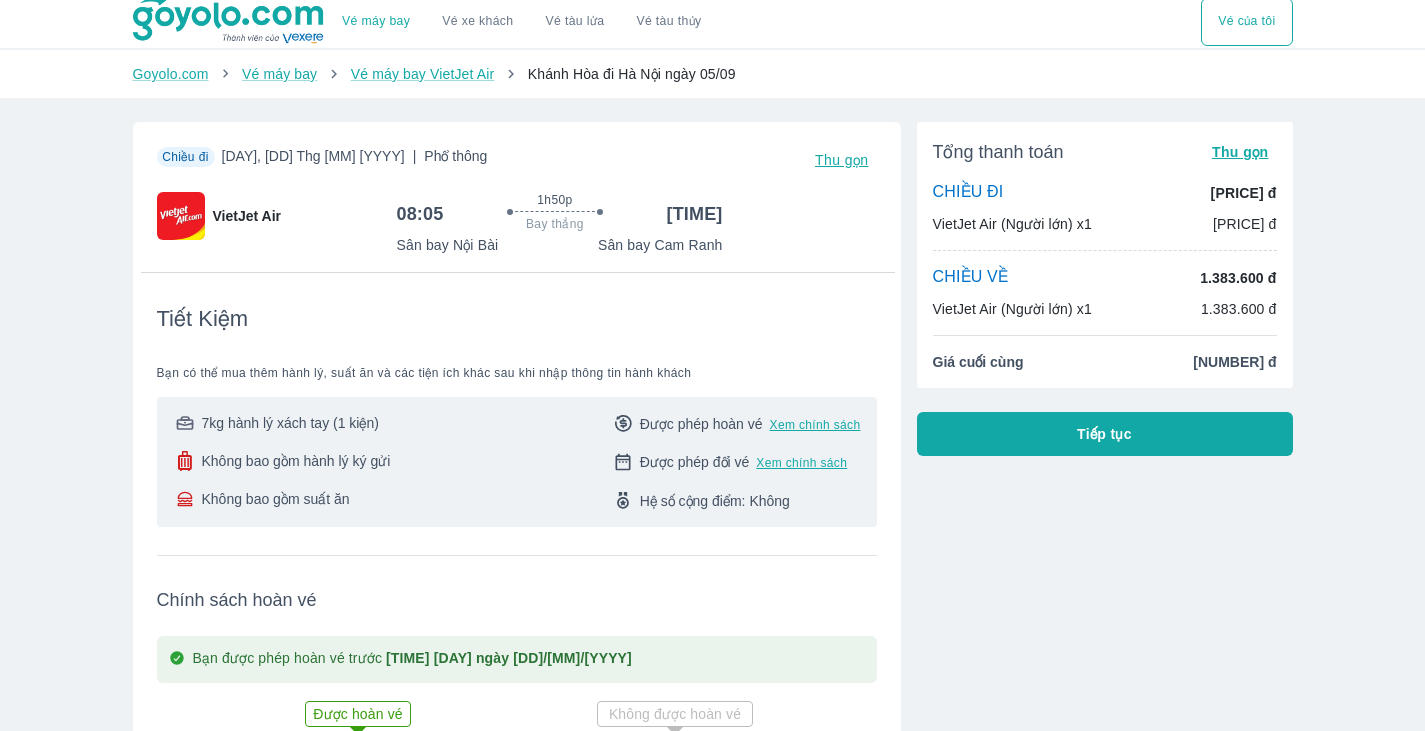 scroll, scrollTop: 0, scrollLeft: 0, axis: both 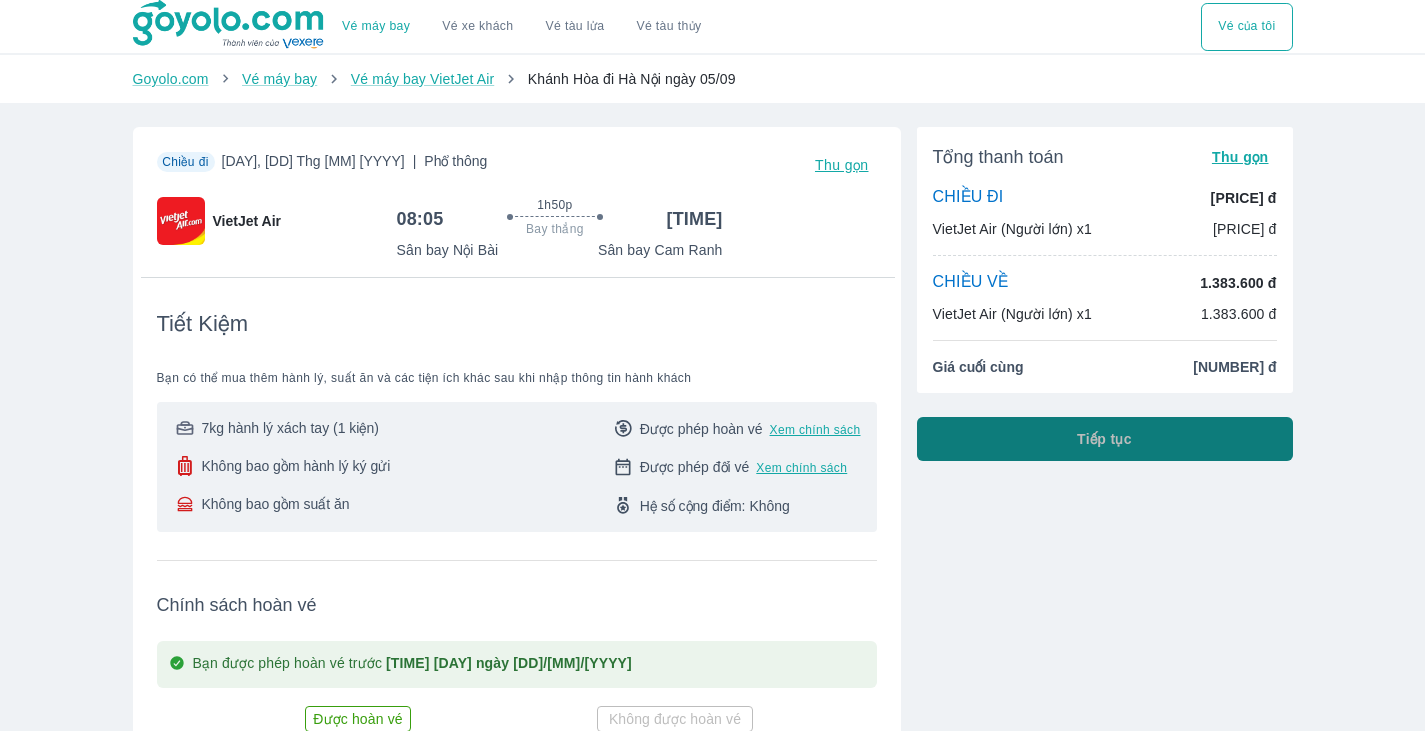 click on "Tiếp tục" at bounding box center (1105, 439) 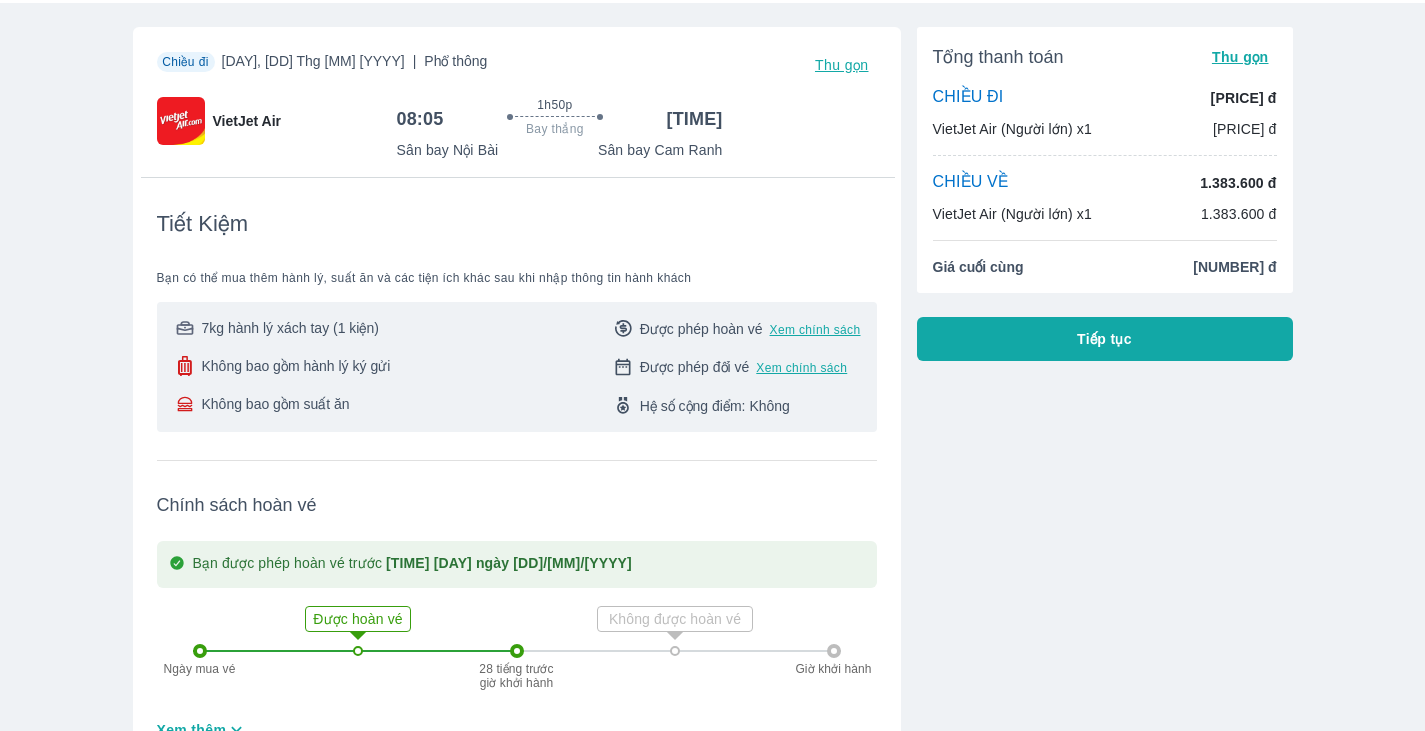 scroll, scrollTop: 0, scrollLeft: 0, axis: both 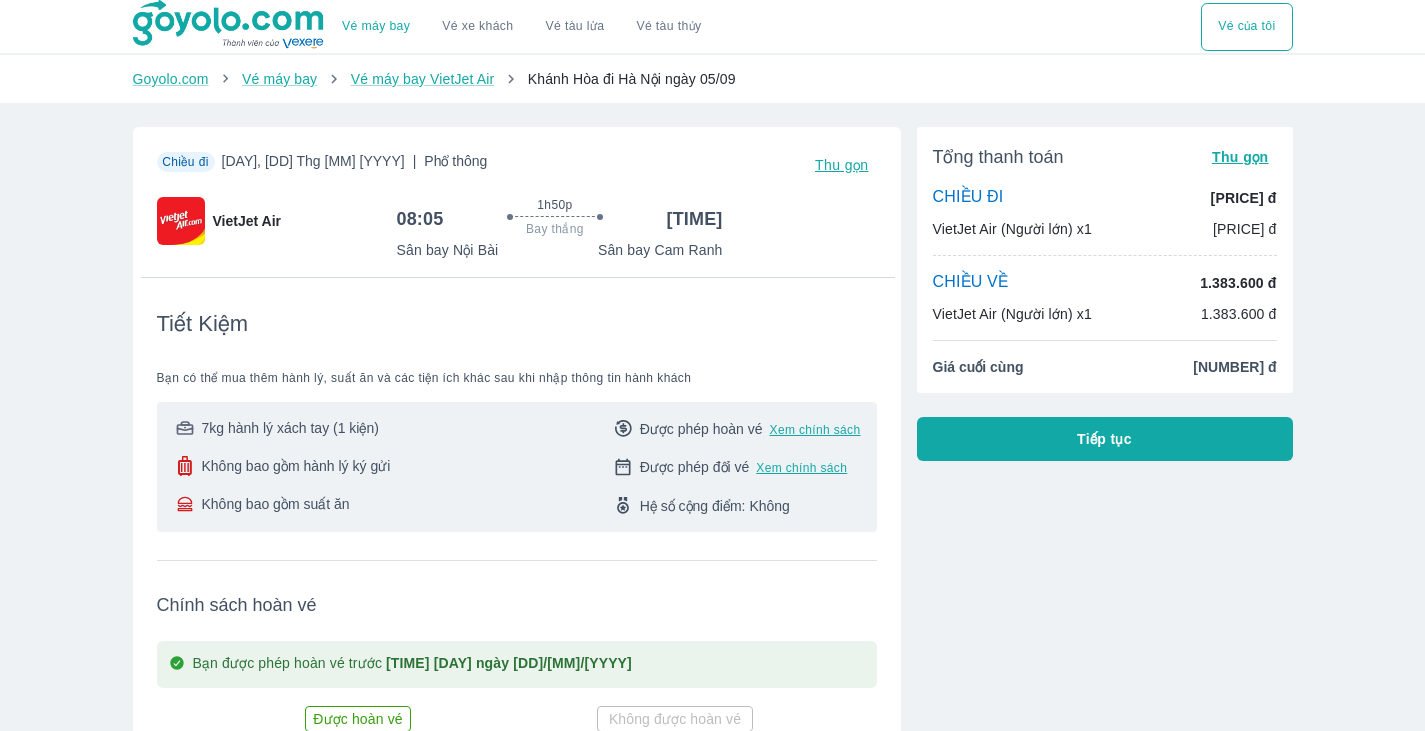click on "[AIRLINE] ([PASSENGER_TYPE]) x1 [PRICE] đ" at bounding box center [1105, 314] 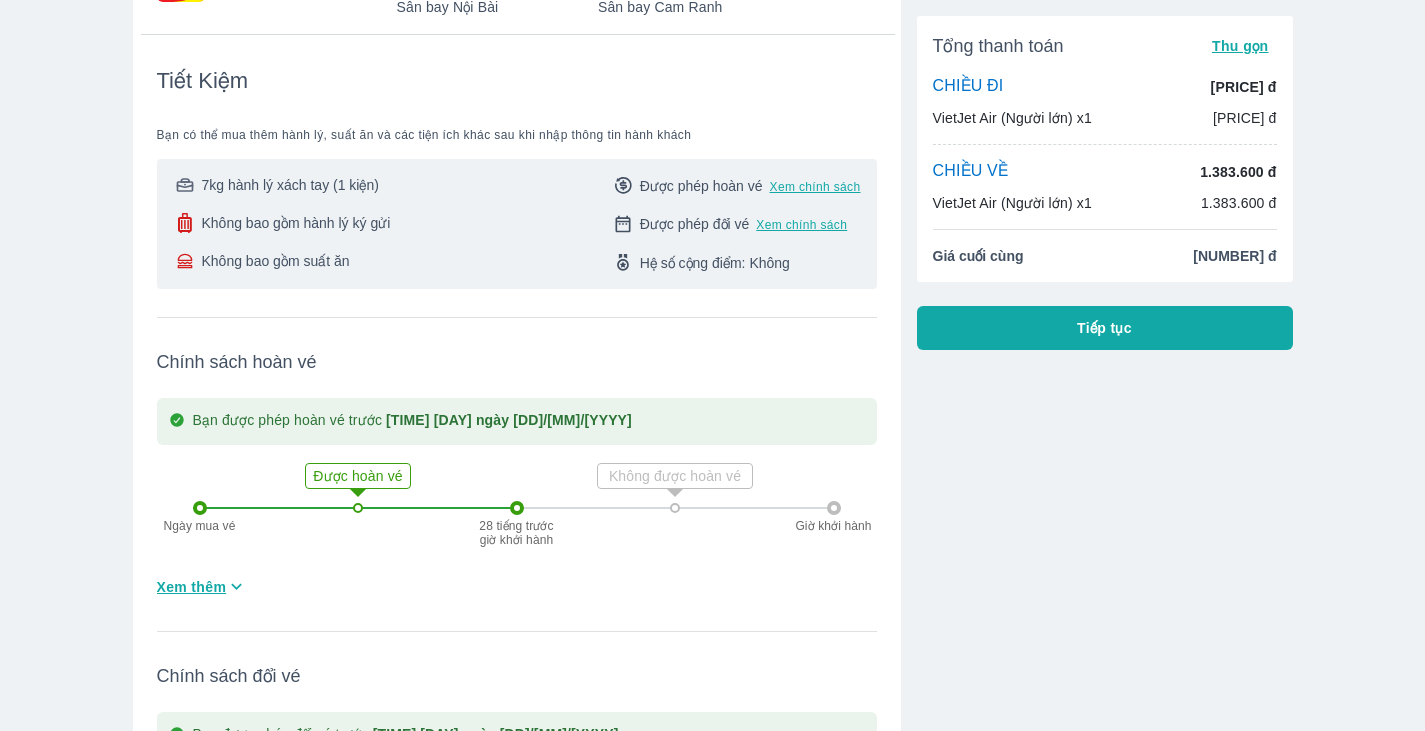 scroll, scrollTop: 0, scrollLeft: 0, axis: both 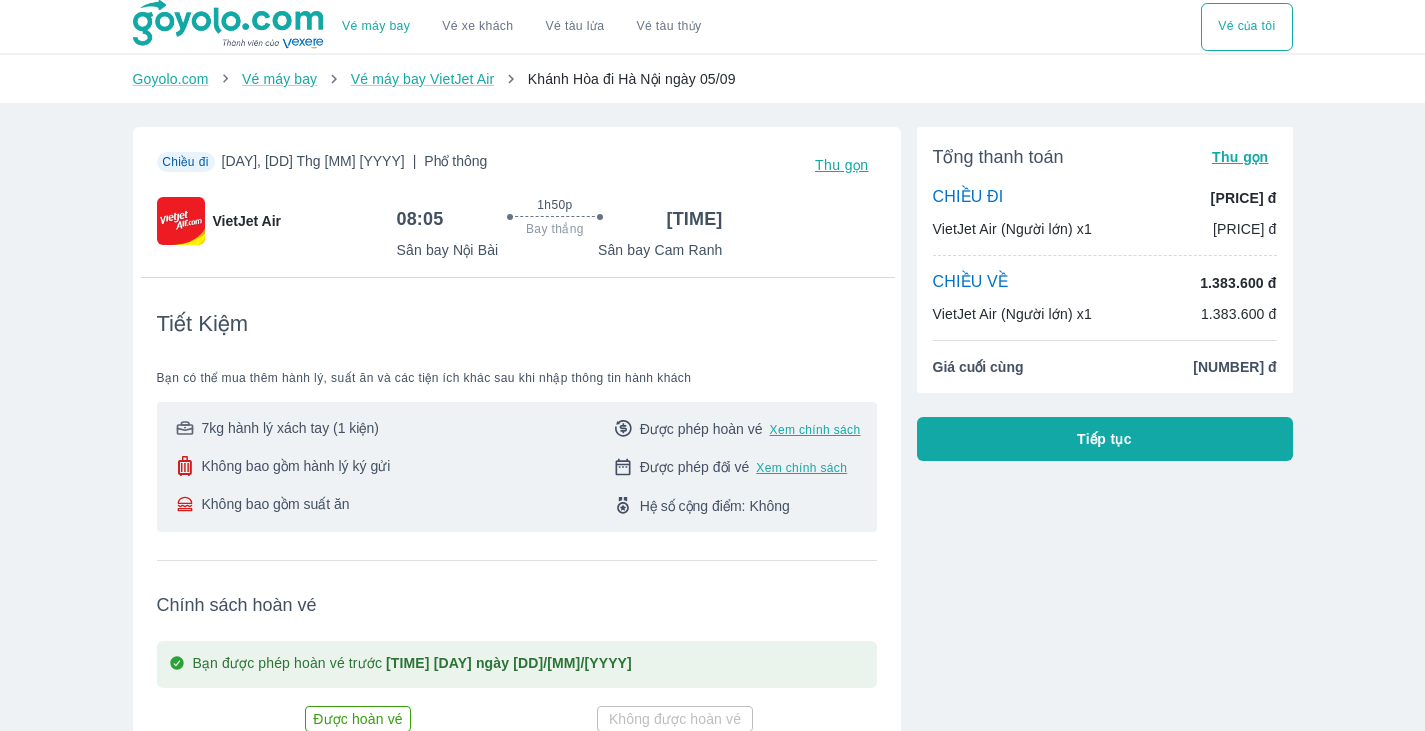 click on "Tiếp tục" at bounding box center (1105, 439) 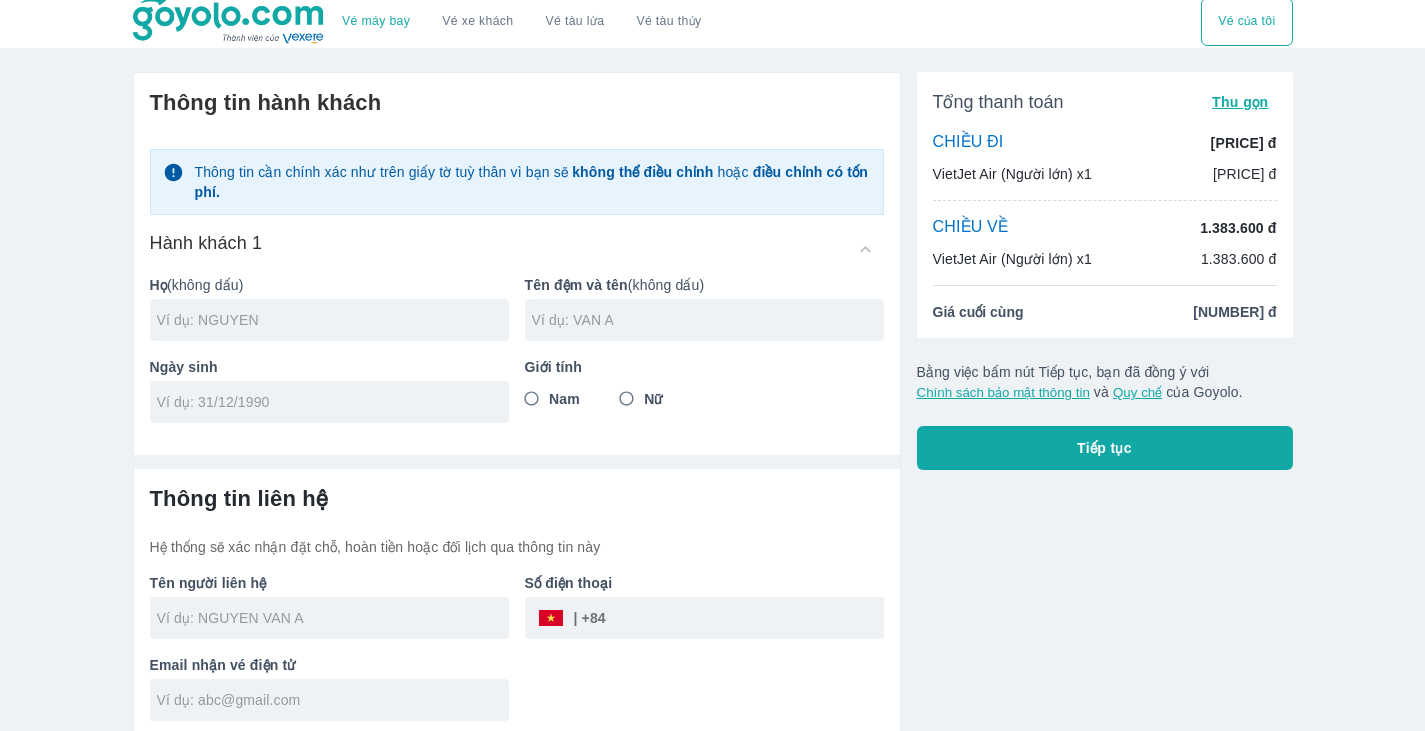 scroll, scrollTop: 0, scrollLeft: 0, axis: both 